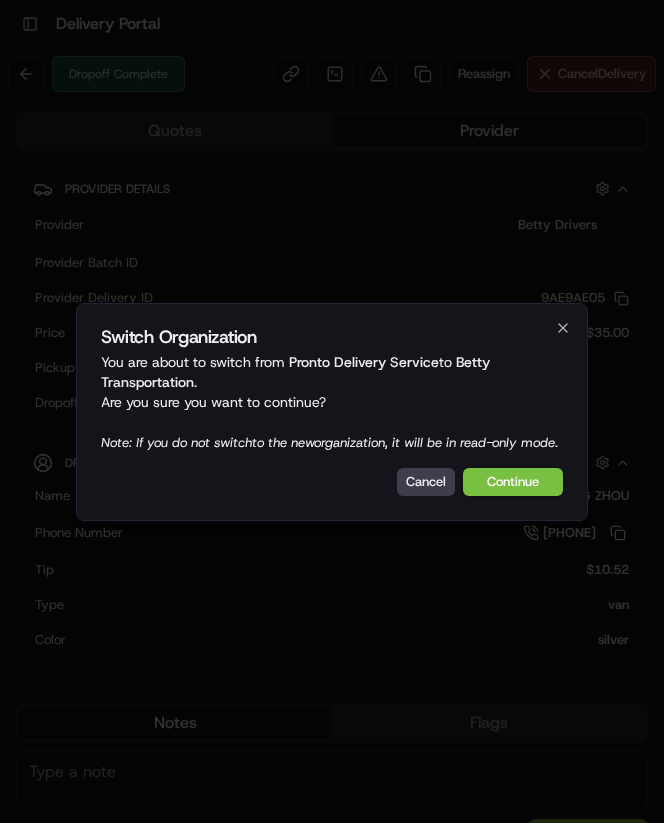 scroll, scrollTop: 0, scrollLeft: 0, axis: both 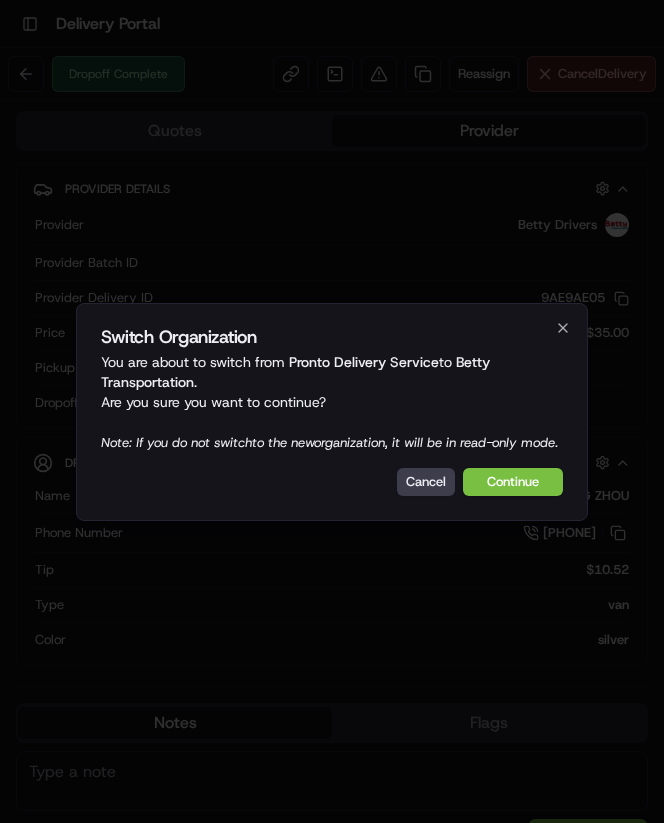 click on "Switch Organization You are about to switch from Pronto Delivery Service to Betty Transportation . Are you sure you want to continue? Note: If you do not switch to the new organization, it will be in read-only mode. Cancel Continue Close" at bounding box center [332, 412] 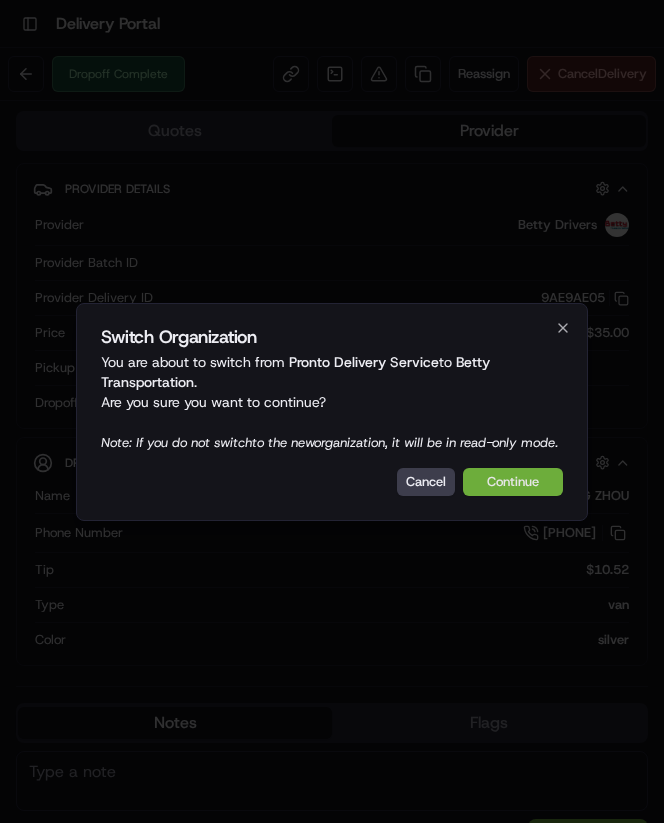 click on "Continue" at bounding box center [513, 482] 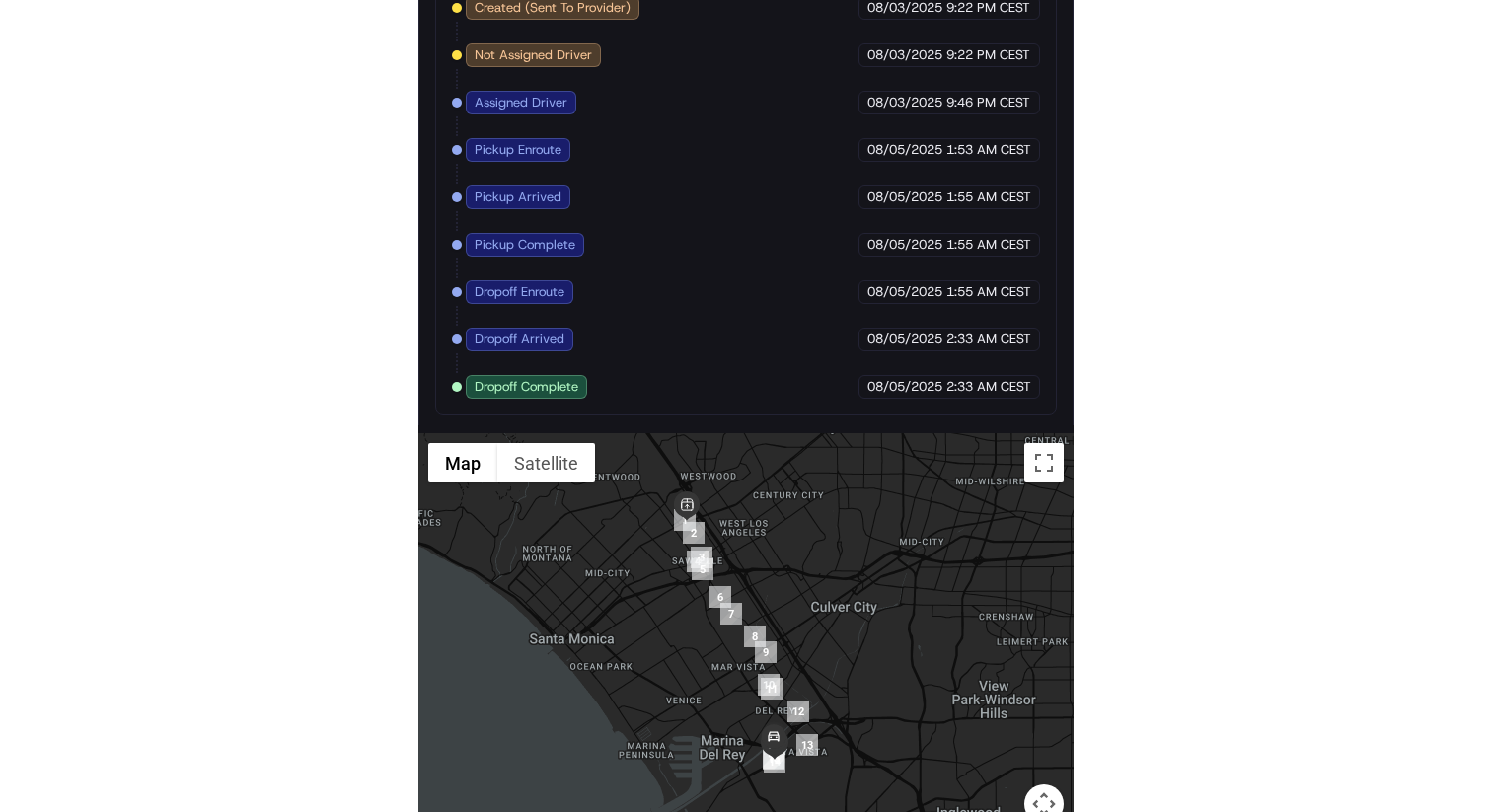 scroll, scrollTop: 1484, scrollLeft: 0, axis: vertical 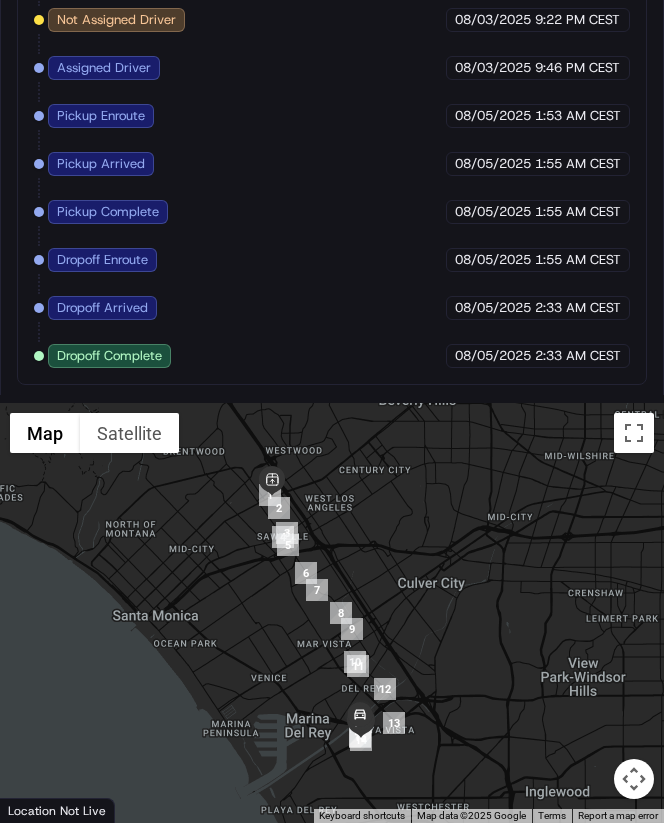 drag, startPoint x: 333, startPoint y: 498, endPoint x: 366, endPoint y: 545, distance: 57.428215 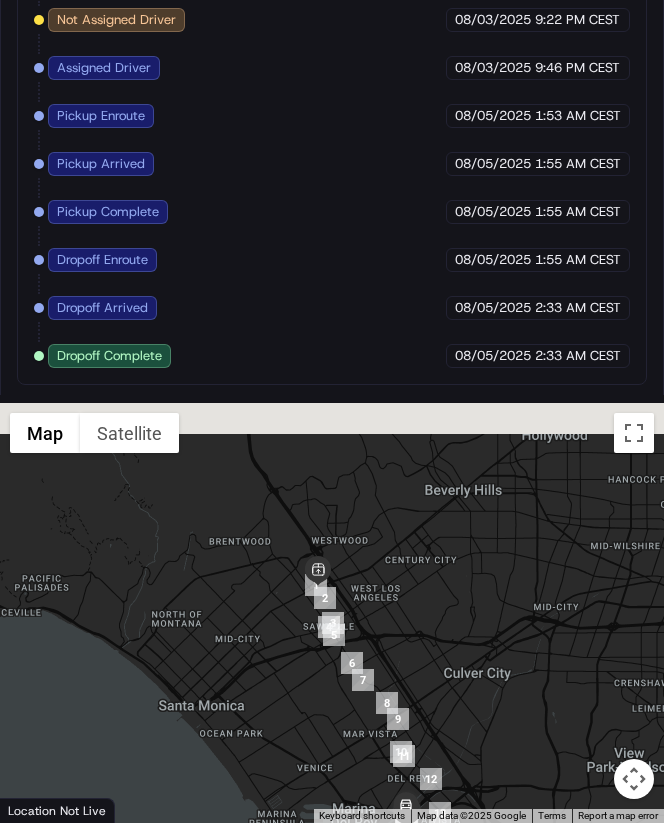 drag, startPoint x: 368, startPoint y: 548, endPoint x: 374, endPoint y: 578, distance: 30.594116 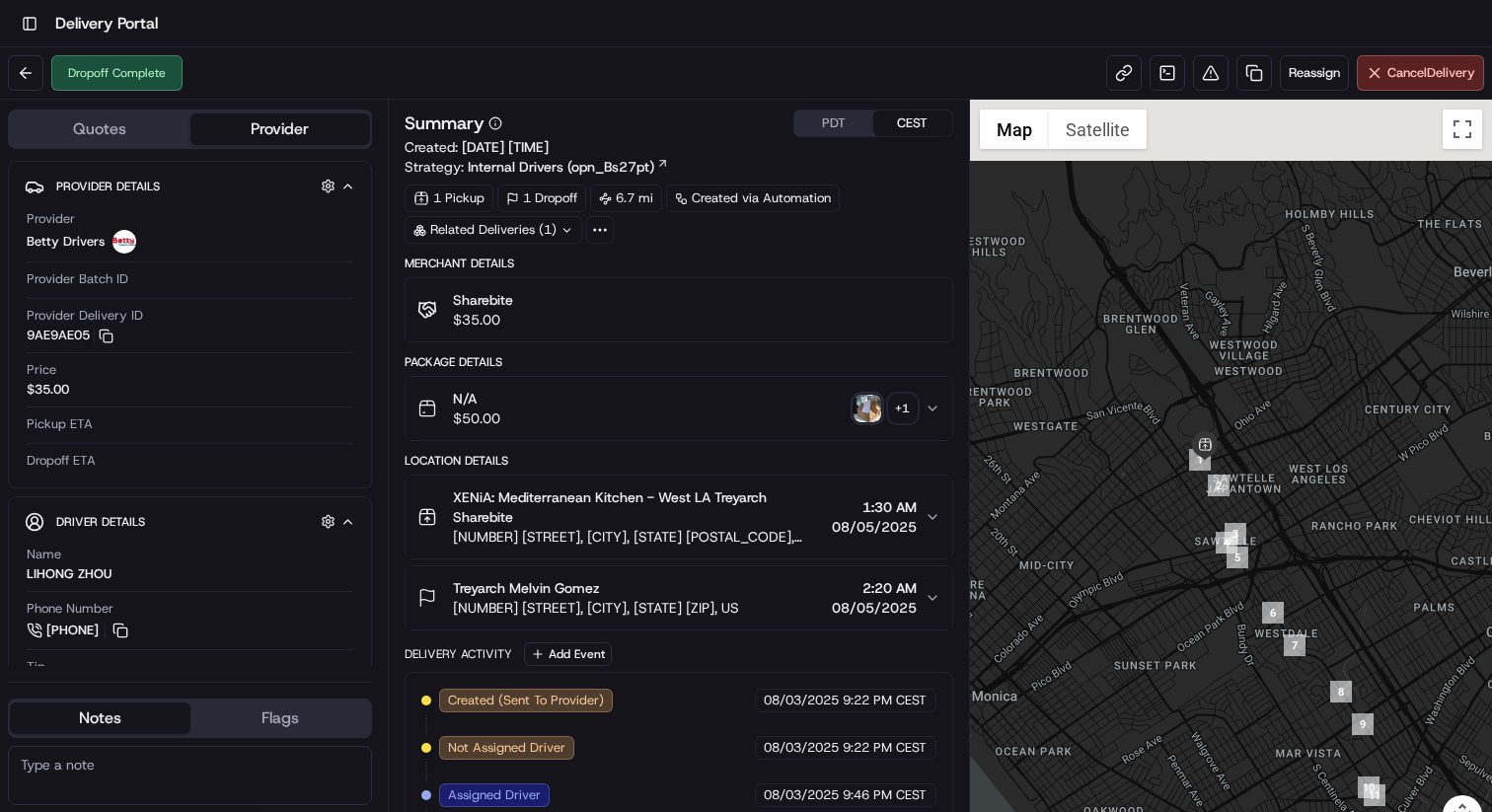 scroll, scrollTop: 0, scrollLeft: 0, axis: both 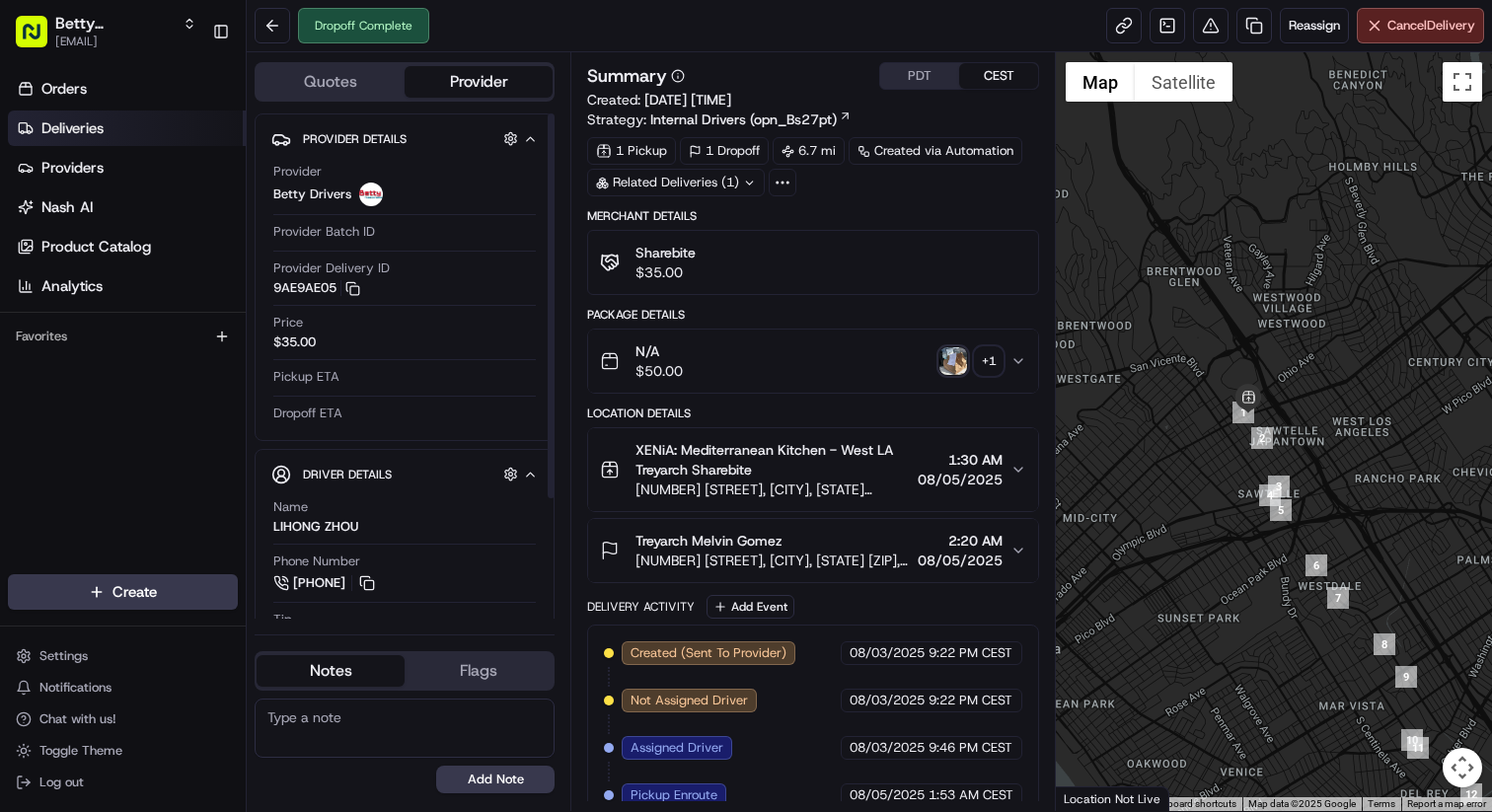 click on "Deliveries" at bounding box center (126, 128) 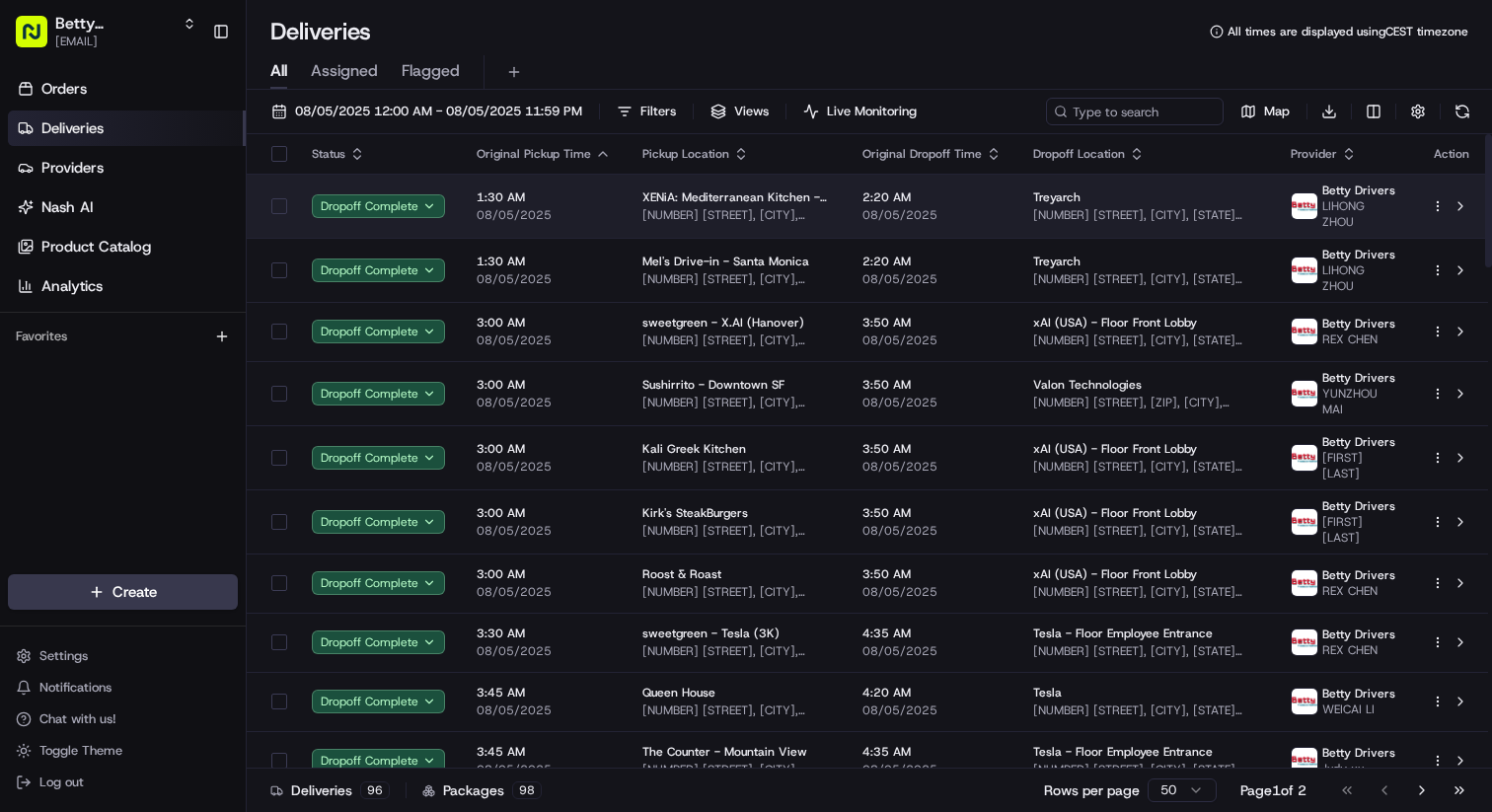 click on "08/05/2025" at bounding box center [932, 215] 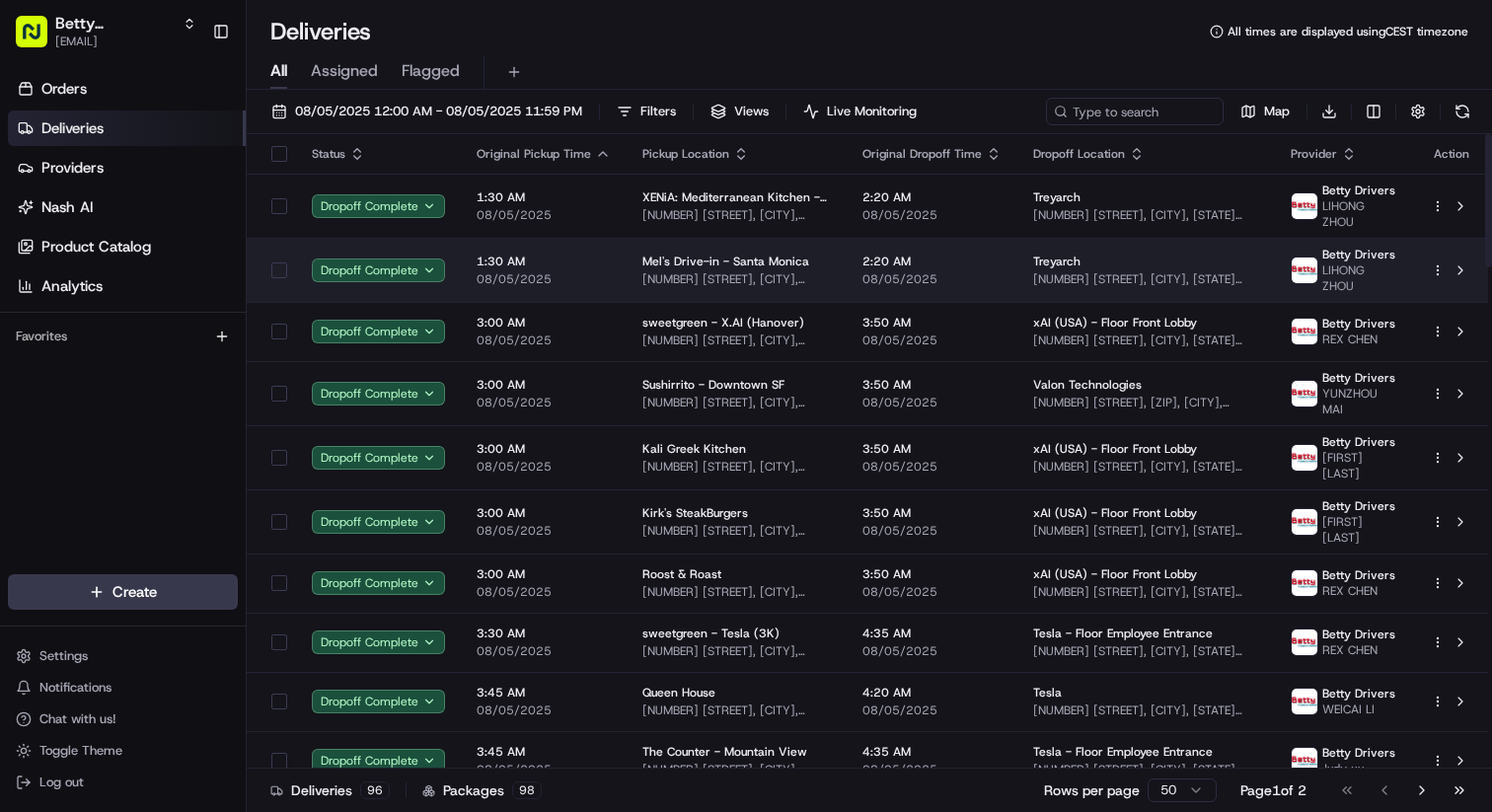 click on "Mel's Drive-in - Santa Monica" at bounding box center (736, 261) 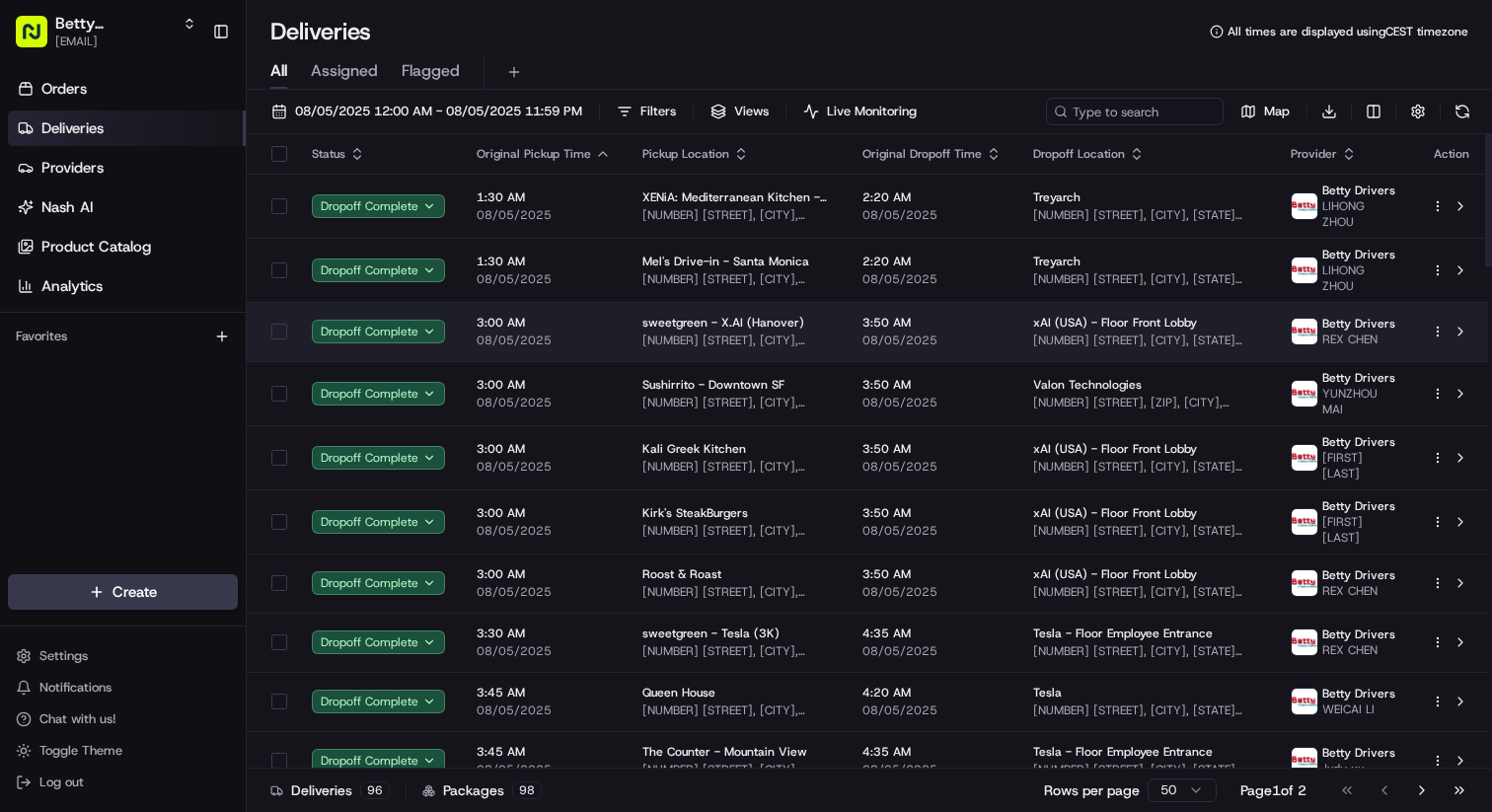 click on "[BUSINESS_NAME] - [CITY] [NUMBER] [STREET], [CITY], [STATE] [POSTAL_CODE], [COUNTRY]" at bounding box center [736, 332] 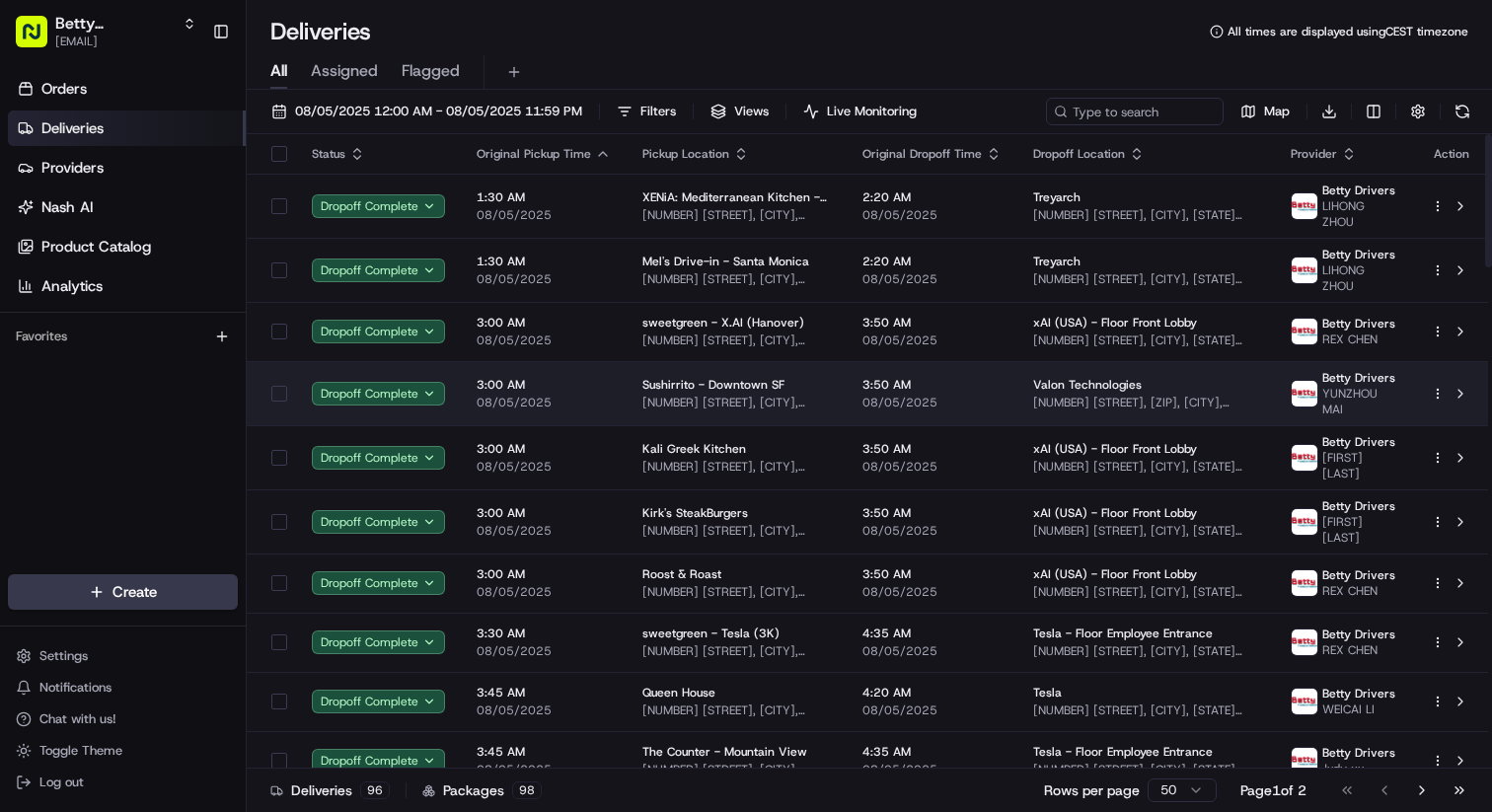 click on "[NUMBER] [STREET], [CITY], [STATE] [ZIP], US" at bounding box center [736, 403] 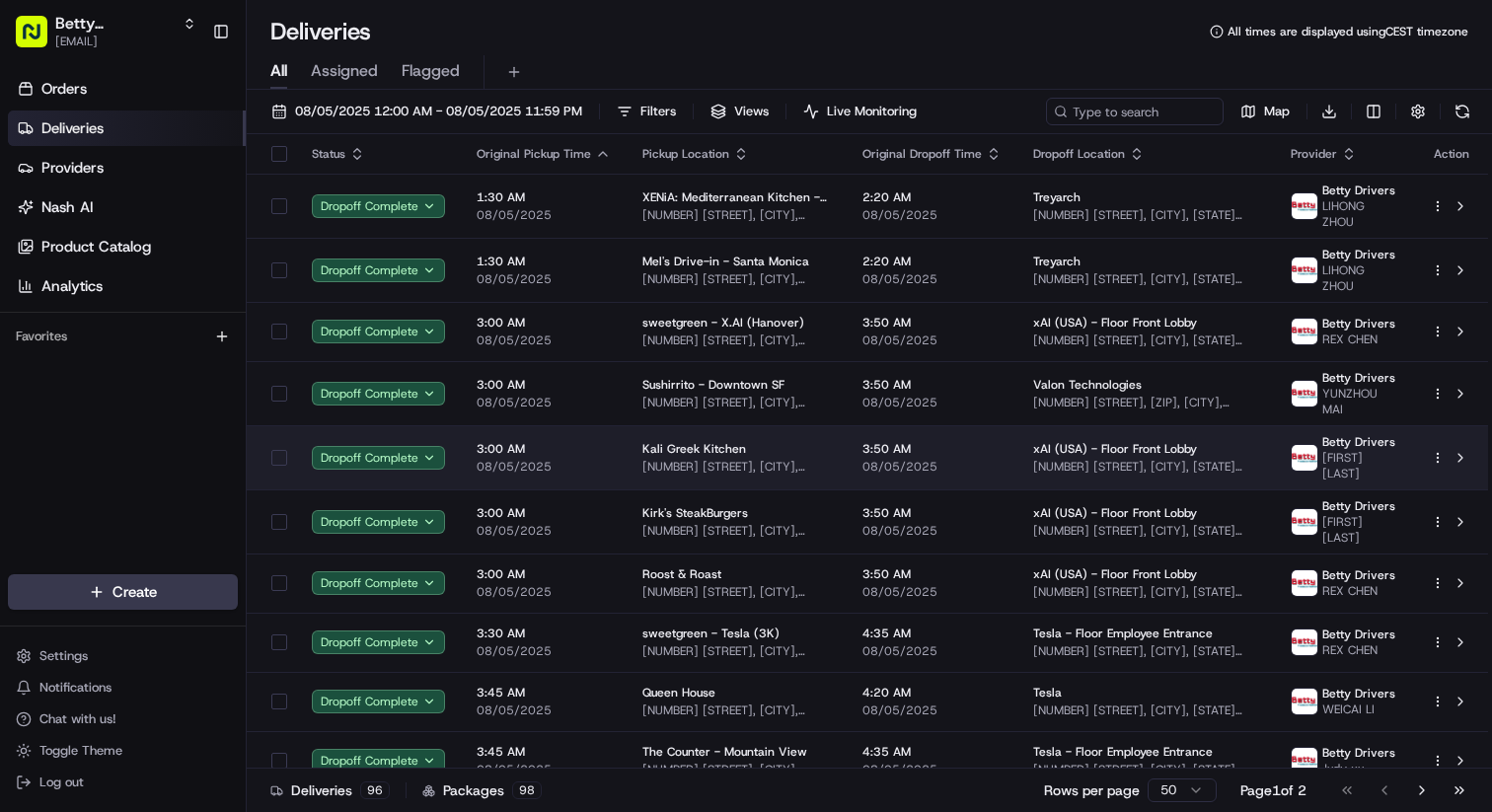 click on "Kali Greek Kitchen" at bounding box center [736, 449] 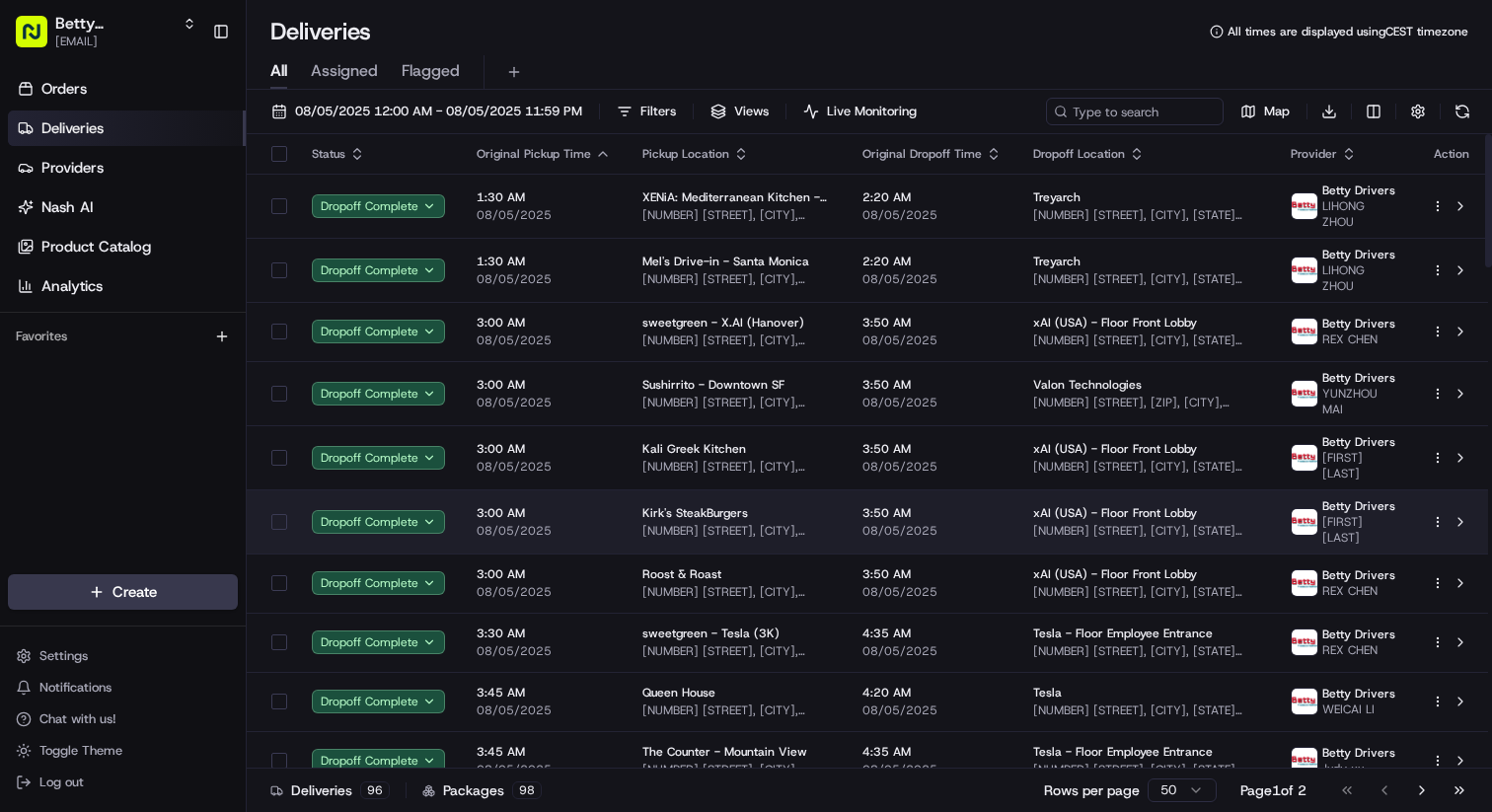 click on "[BUSINESS_NAME] [NUMBER] [STREET], [CITY], [STATE] [POSTAL_CODE], [COUNTRY]" at bounding box center [736, 521] 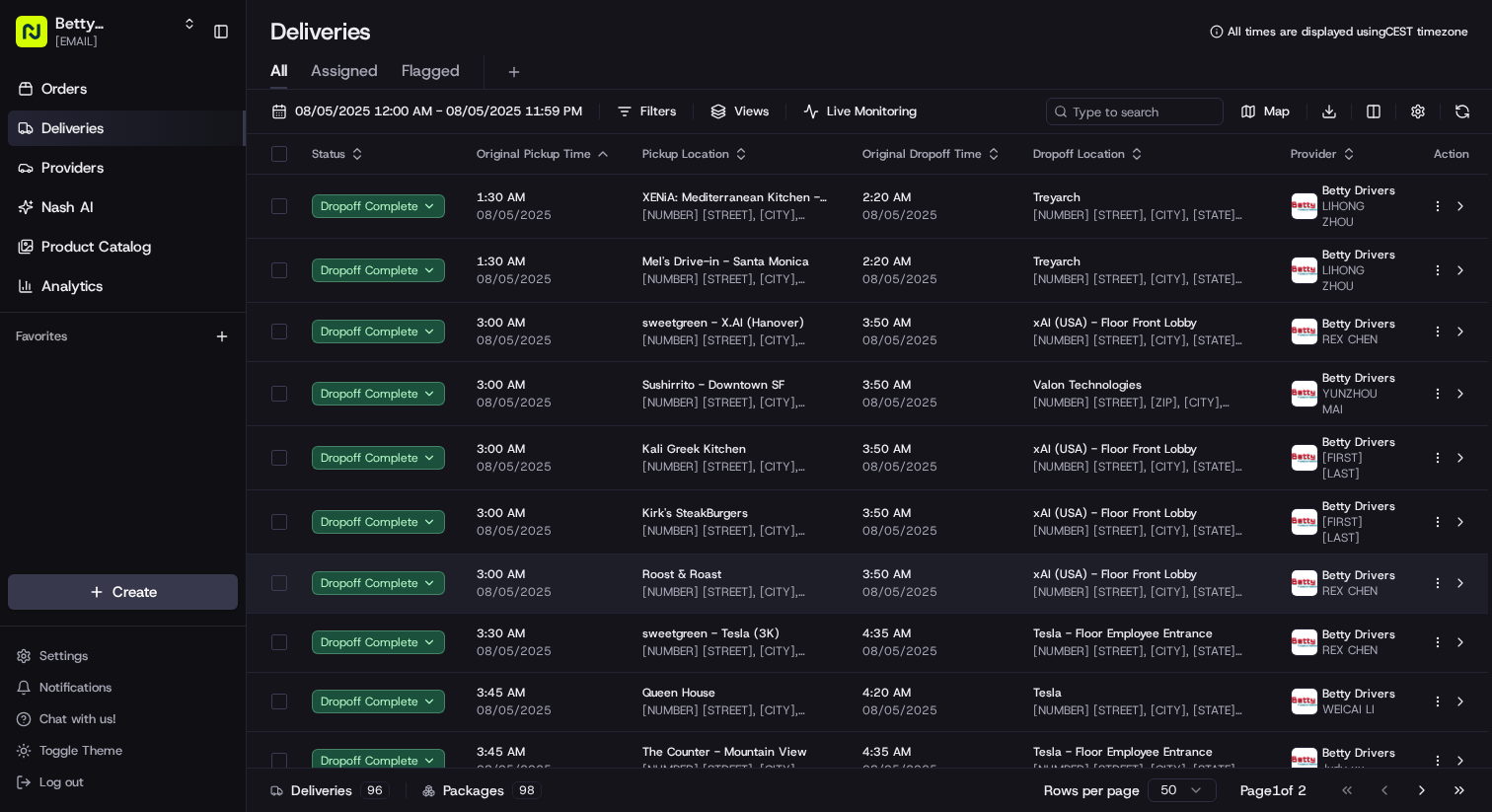 click on "Roost & Roast [NUMBER] [STREET], [CITY], [STATE] [ZIP], US" at bounding box center [736, 583] 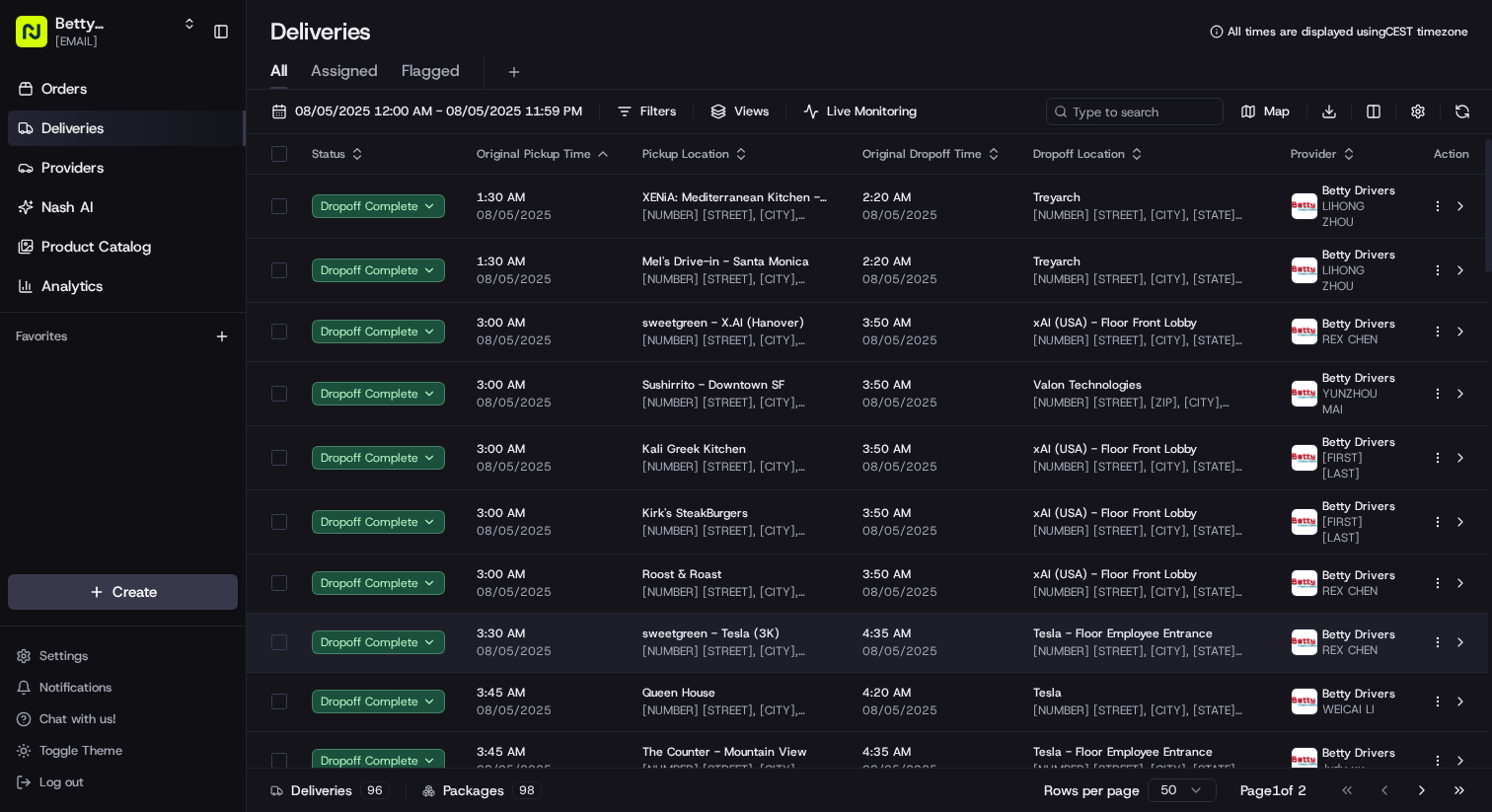 scroll, scrollTop: 140, scrollLeft: 0, axis: vertical 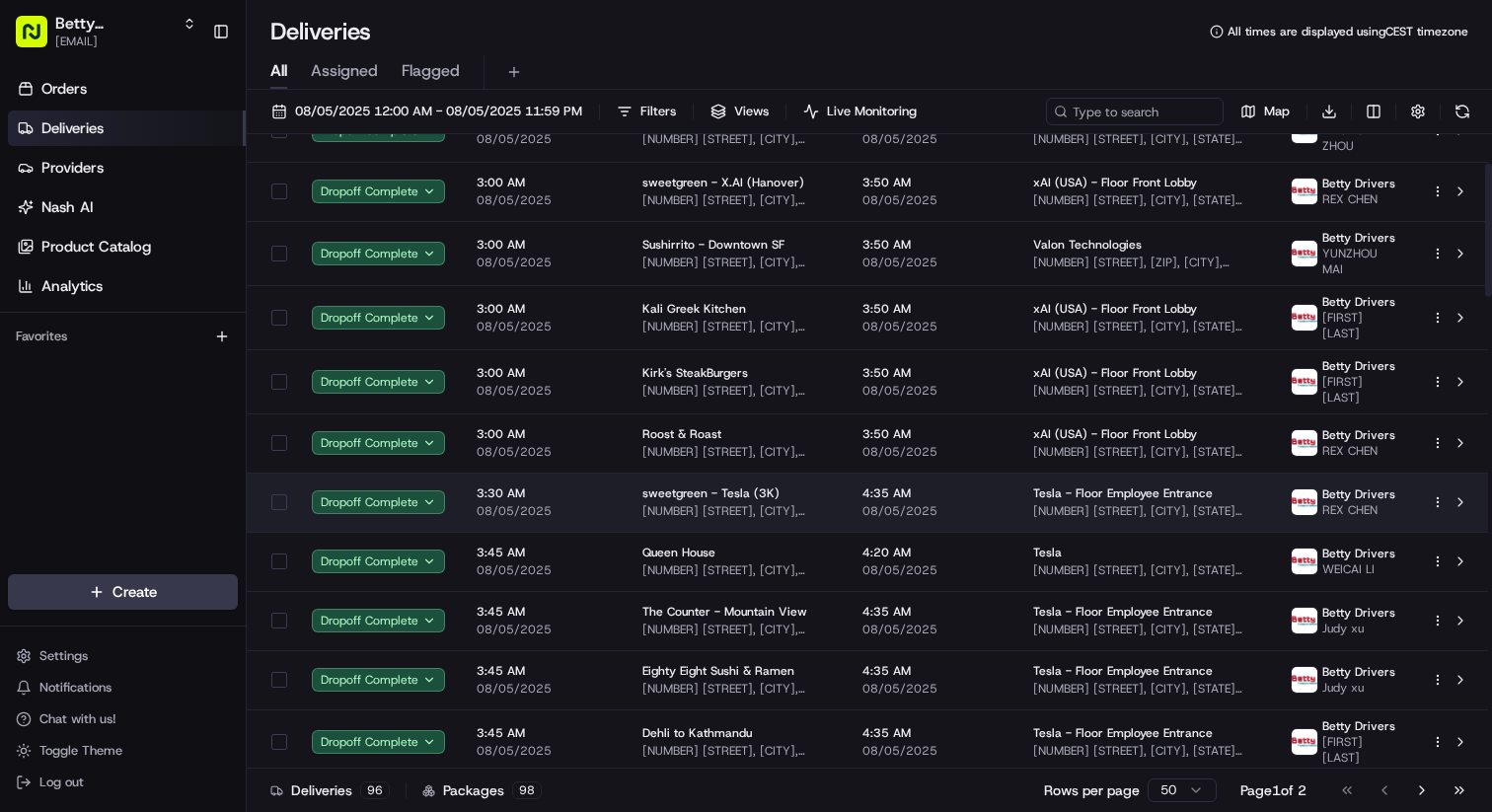 click on "The Counter - Mountain View" at bounding box center (724, 612) 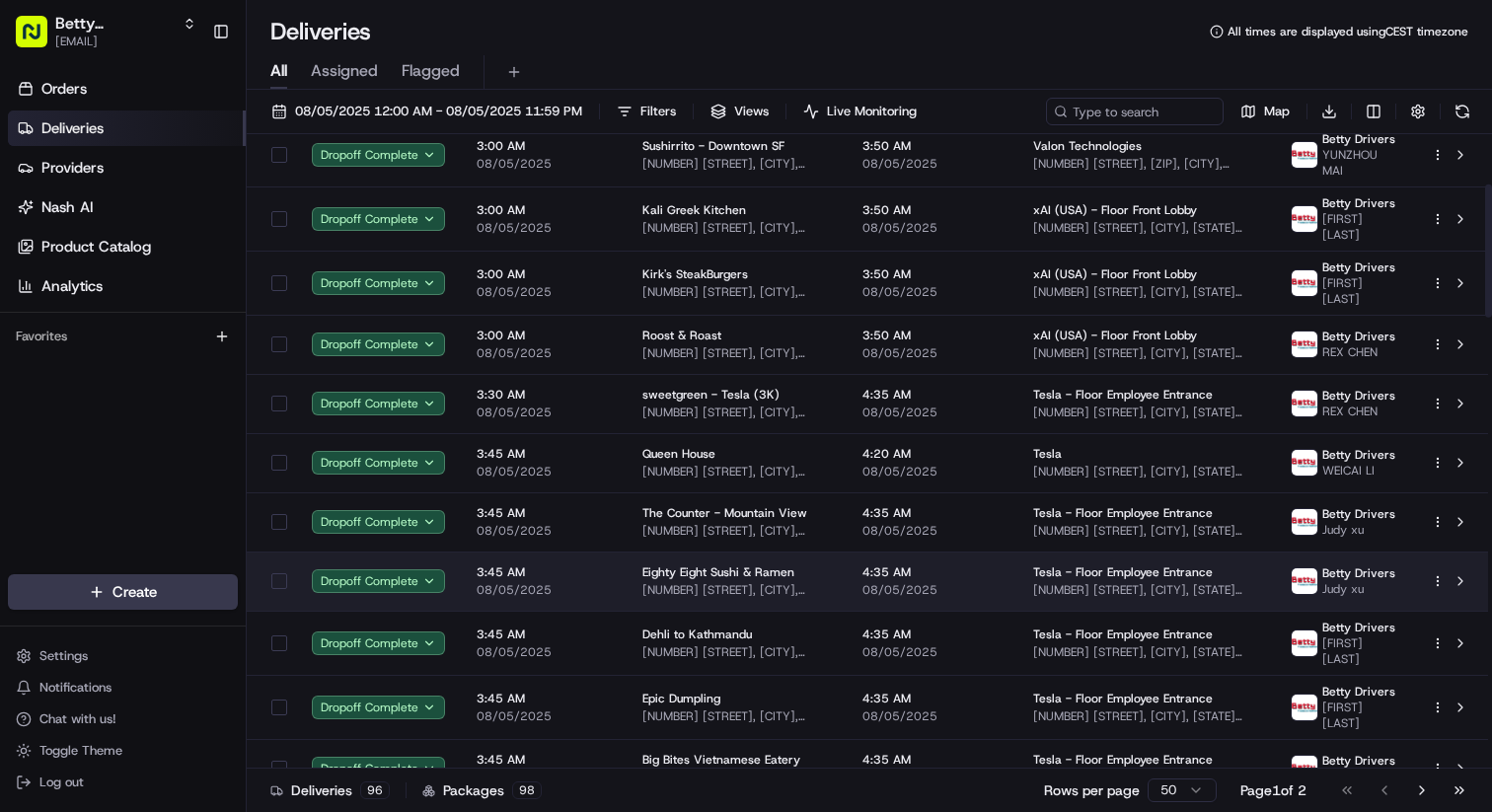 scroll, scrollTop: 253, scrollLeft: 0, axis: vertical 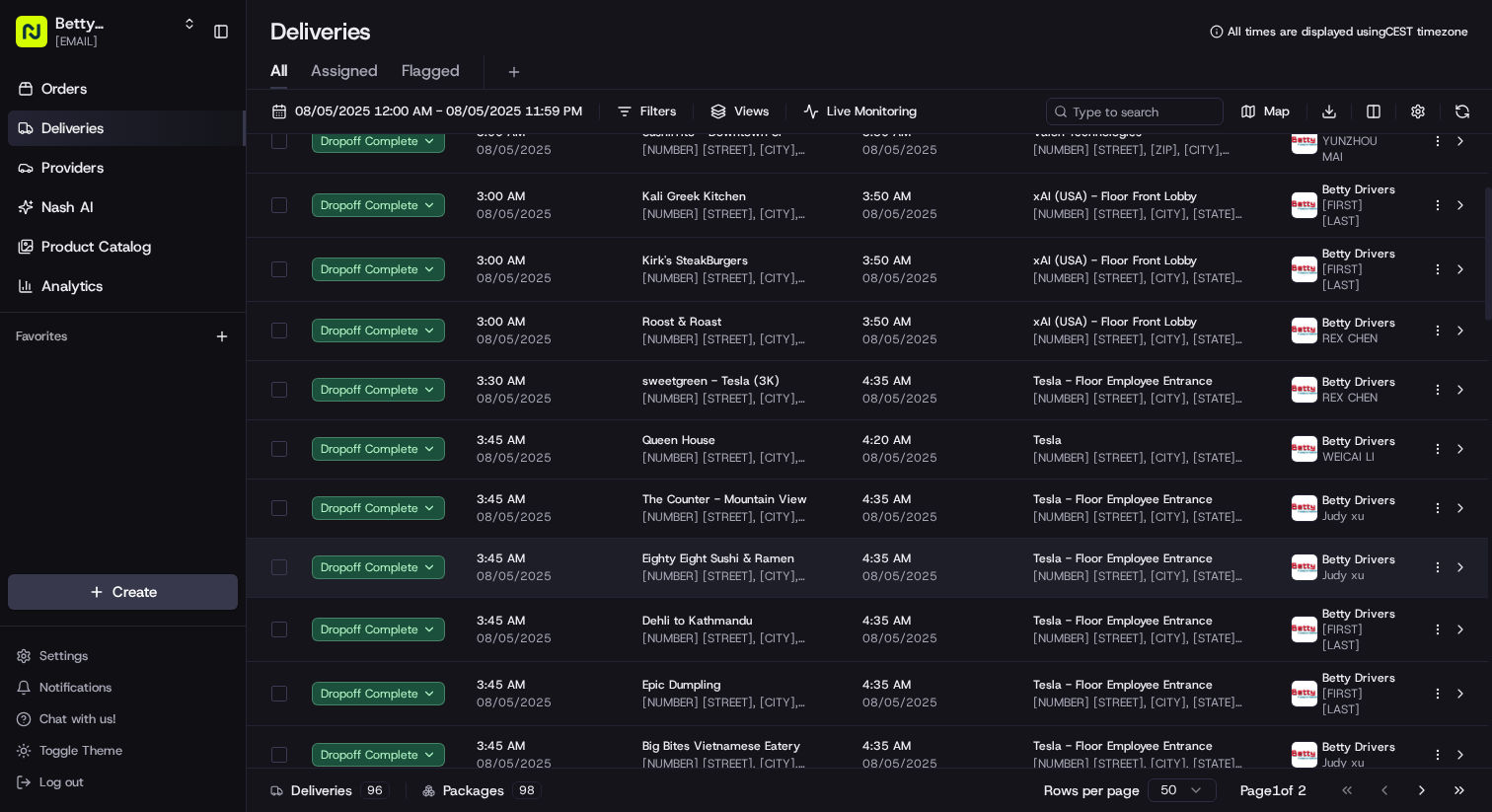 click on "Dehli to Kathmandu [NUMBER] [STREET], [CITY], [STATE] [ZIP], US" at bounding box center (736, 628) 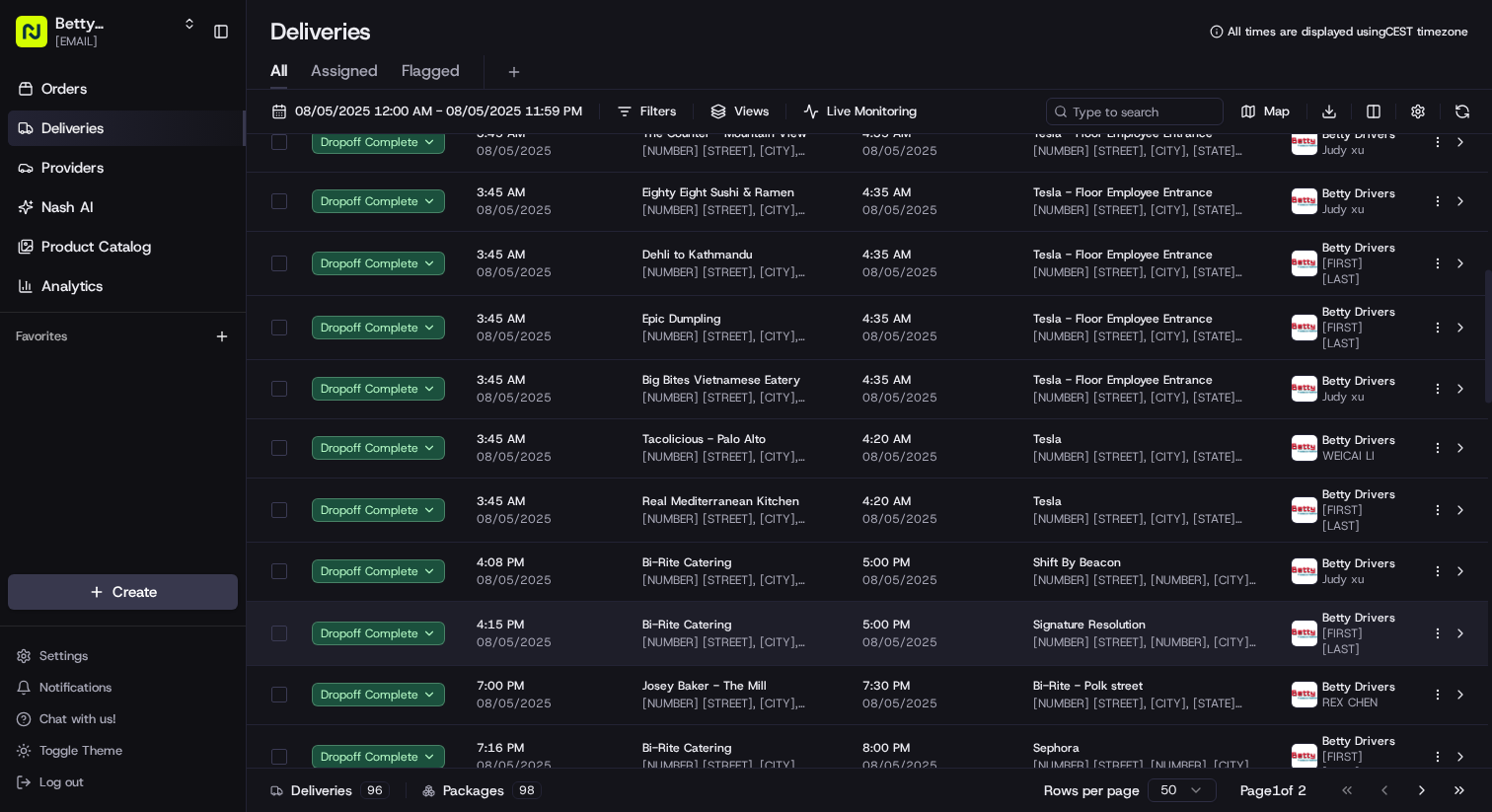 scroll, scrollTop: 645, scrollLeft: 0, axis: vertical 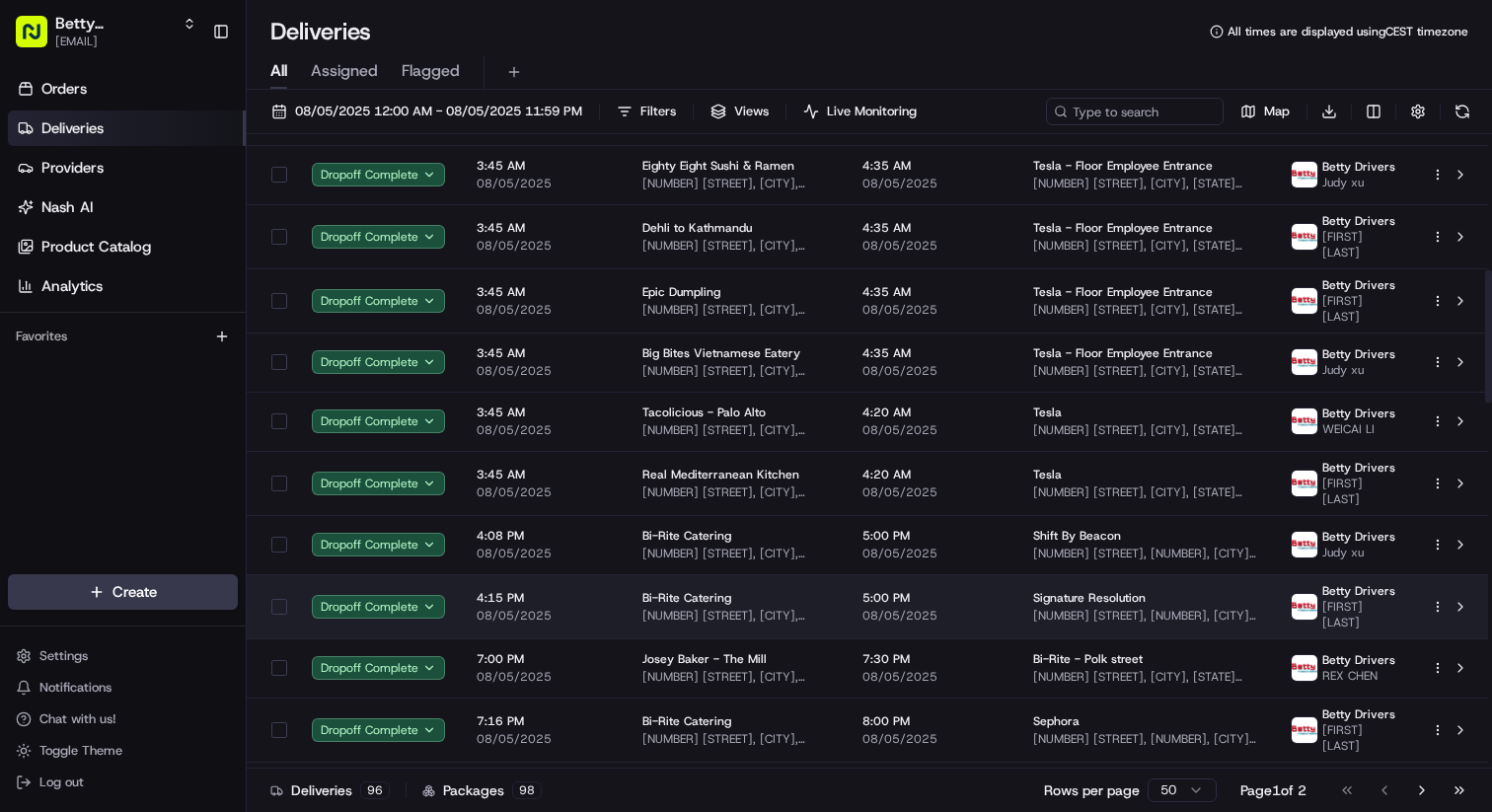 click on "Dropoff Complete 1:30 AM 08/05/2025 XENiA: Mediterranean Kitchen - West LA [NUMBER] [STREET], [CITY], [STATE] [ZIP], US 2:20 AM 08/05/2025 Treyarch [NUMBER] [STREET], [CITY], [STATE] [ZIP], US [FIRST] [LAST] Dropoff Complete 1:30 AM 08/05/2025 Mel's Drive-in - Santa Monica [NUMBER] [STREET], [CITY], [STATE] [ZIP], US 2:20 AM 08/05/2025 Treyarch [NUMBER] [STREET], [CITY], [STATE] [ZIP], US [FIRST] [LAST] Dropoff Complete 3:00 AM 08/05/2025 sweetgreen - X.AI (Hanover) [NUMBER] [STREET], [CITY], [STATE] [ZIP], US 3:50 AM 08/05/2025 xAI (USA) - Floor Front Lobby [NUMBER] [STREET], [CITY], [STATE] [ZIP], US [FIRST] [LAST] Dropoff Complete 3:00 AM 08/05/2025 Sushirrito - Downtown SF [NUMBER] [STREET], [CITY], [STATE] [ZIP], US 3:50 AM 08/05/2025 Valon Technologies [NUMBER] [STREET], [ZIP], [CITY], [STATE] [ZIP], US [FIRST] [LAST] Dropoff Complete 3:00 AM 08/05/2025 Kali Greek Kitchen [NUMBER] [STREET], [CITY], [STATE] [ZIP], US 3:50 AM 08/05/2025 xAI (USA) - Floor Front Lobby Tesla" at bounding box center [867, 1097] 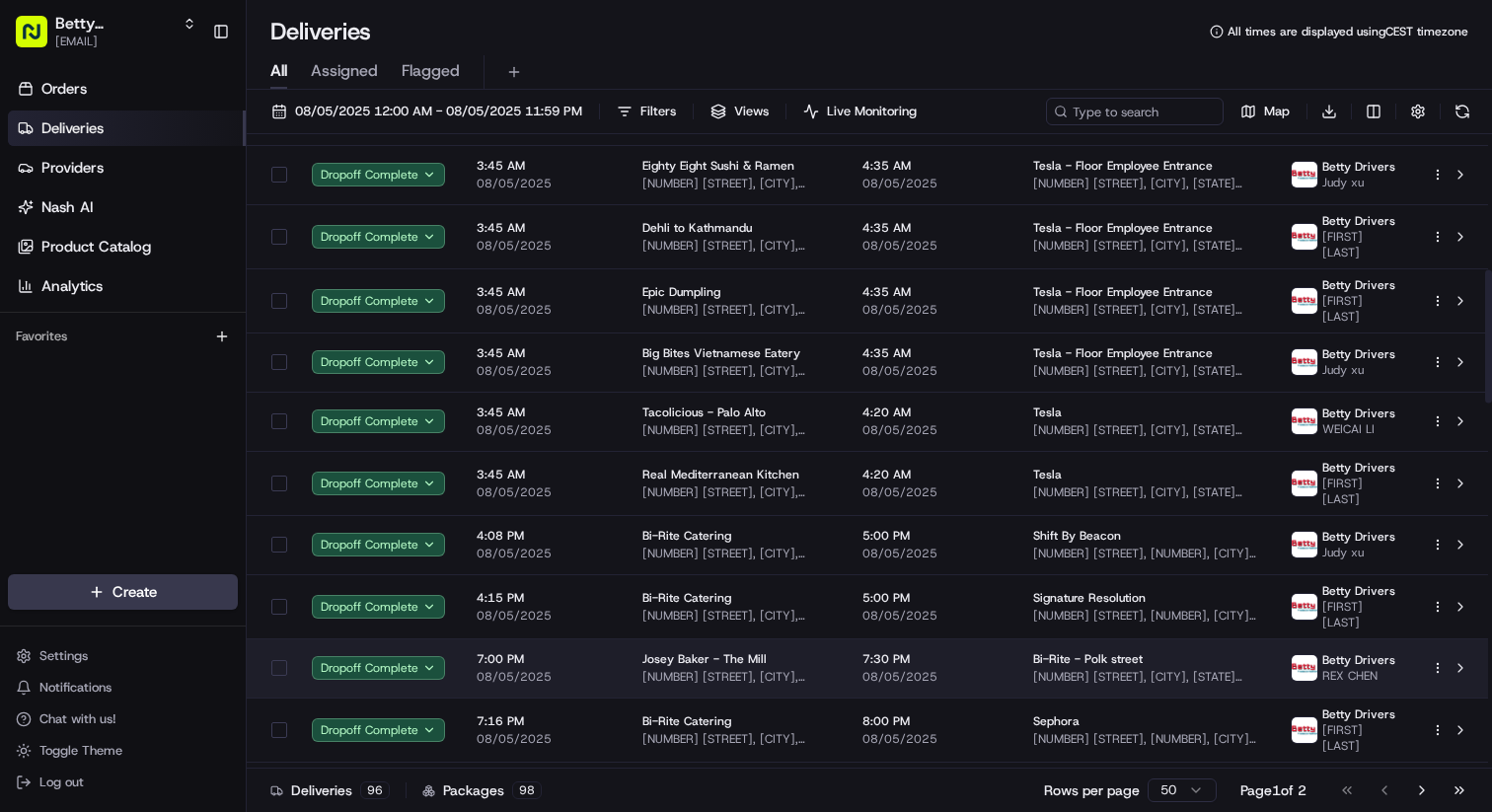 click on "[NUMBER] [STREET], [CITY], [STATE] [ZIP], US" at bounding box center [736, 677] 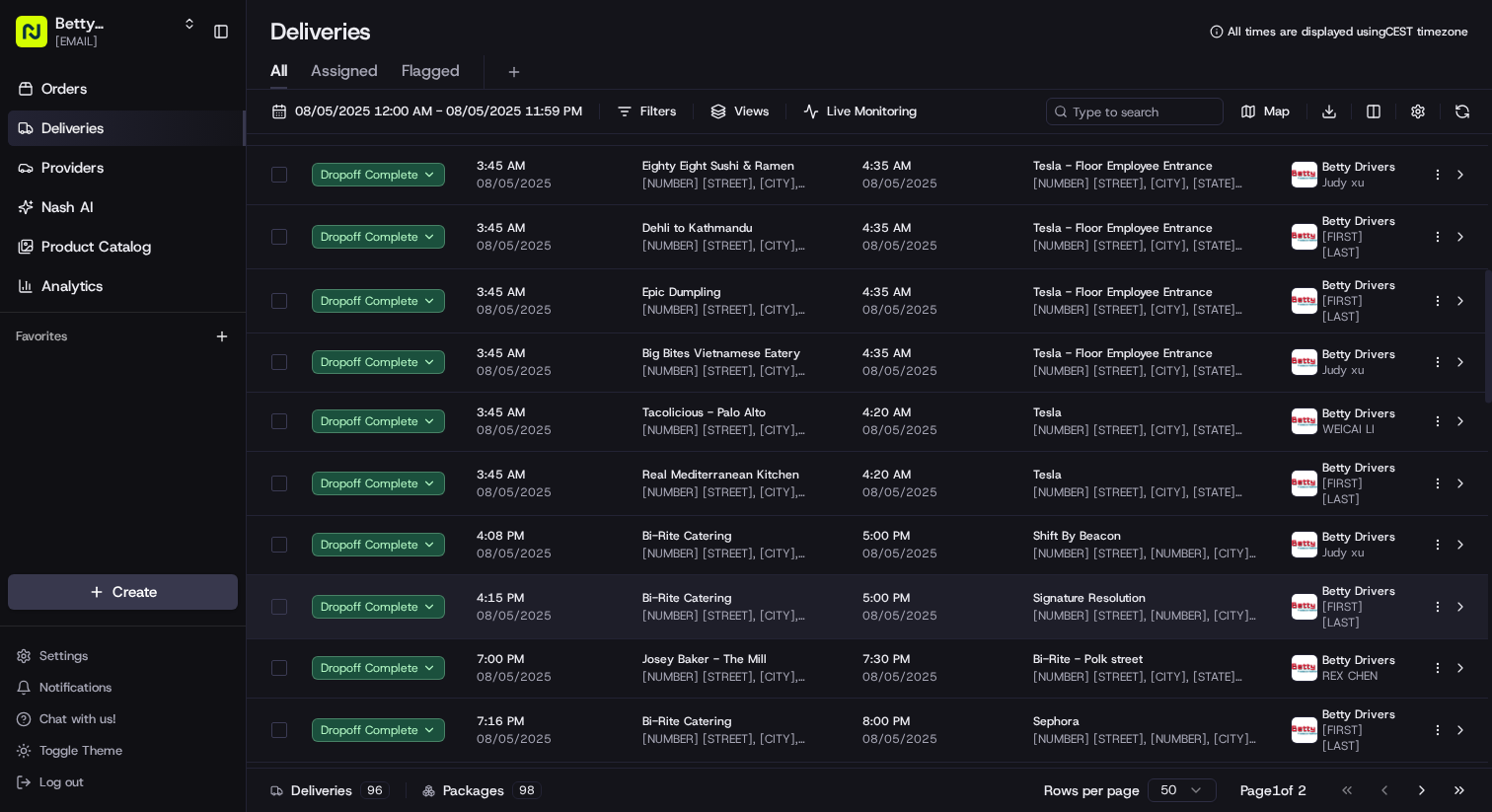 click on "[NUMBER] [STREET], [CITY], [STATE] [ZIP], US" at bounding box center (736, 616) 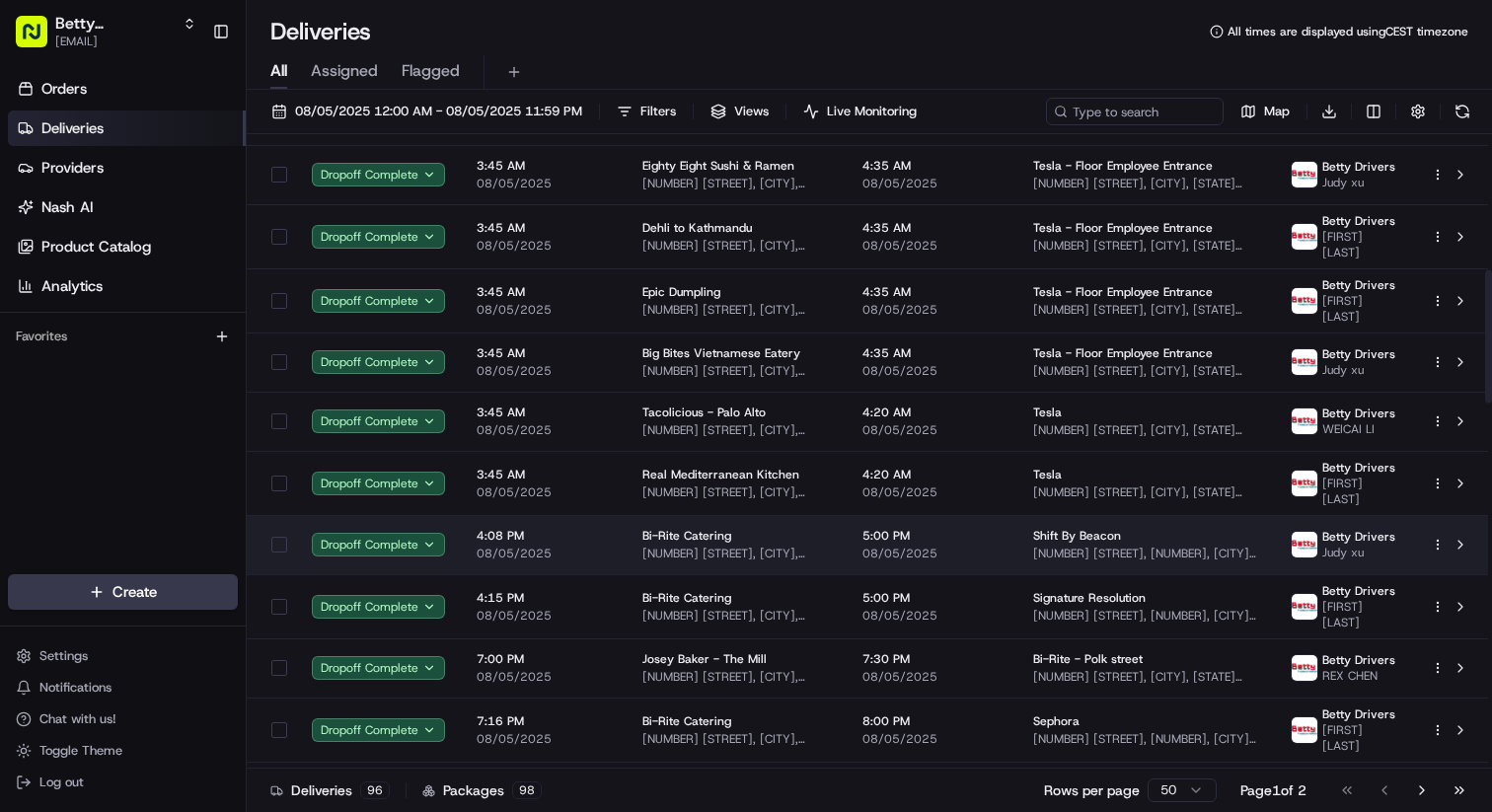 click on "[NUMBER] [STREET], [CITY], [STATE] [ZIP], US" at bounding box center [736, 554] 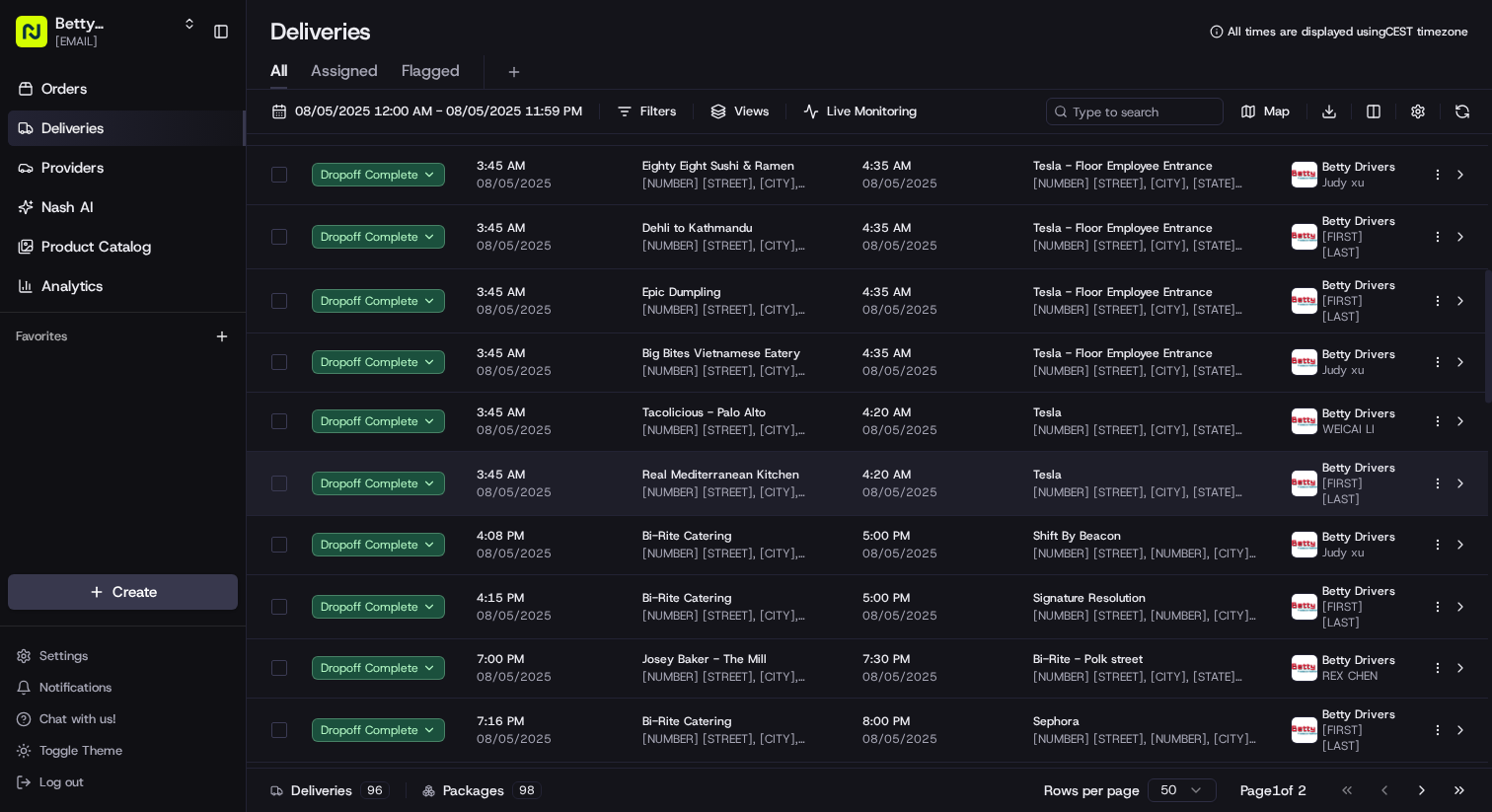 click on "Real Mediterranean Kitchen" at bounding box center [720, 475] 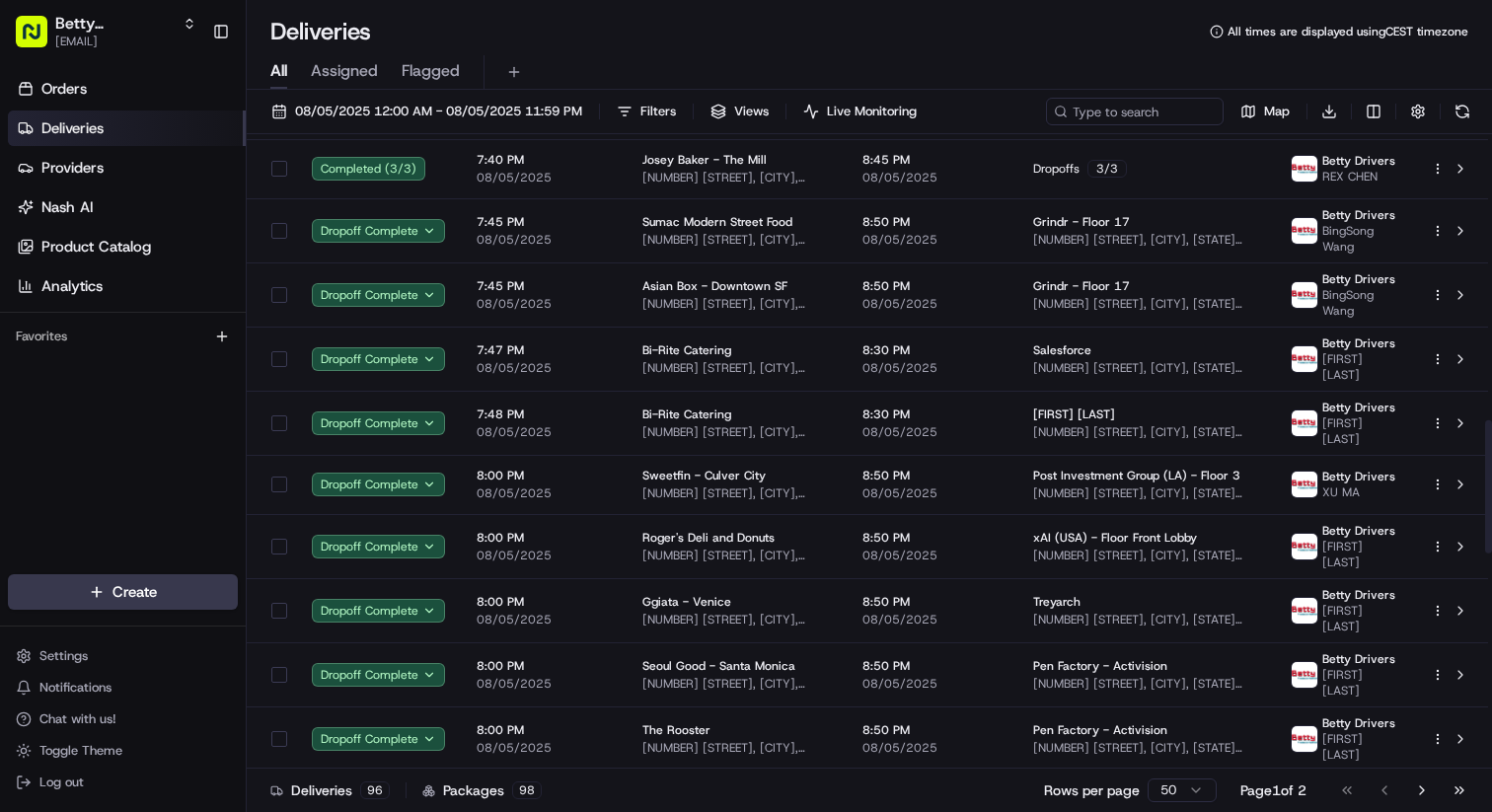 scroll, scrollTop: 1361, scrollLeft: 0, axis: vertical 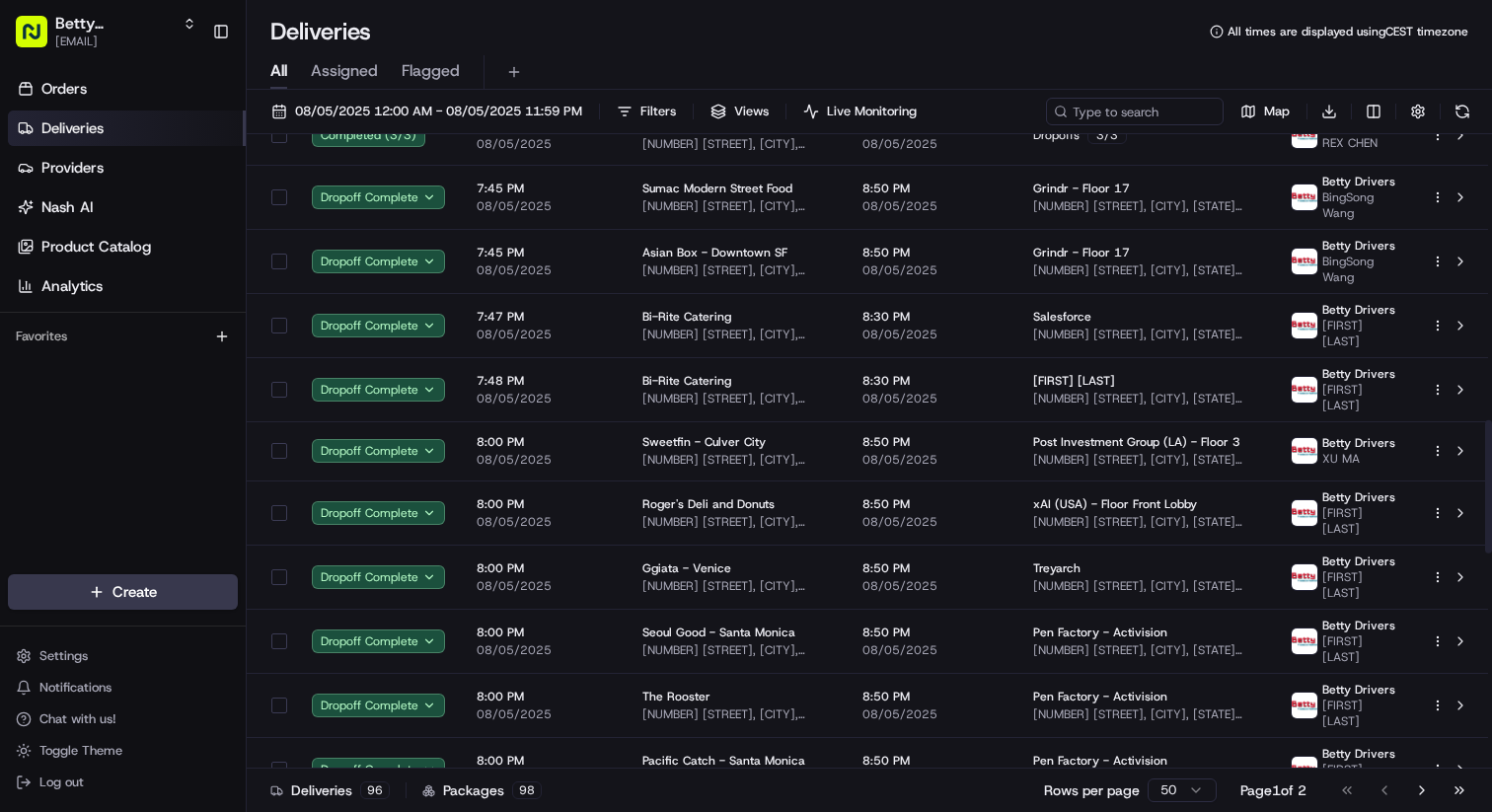click on "[NUMBER] [STREET], [CITY], [STATE] [ZIP], US" at bounding box center [736, 522] 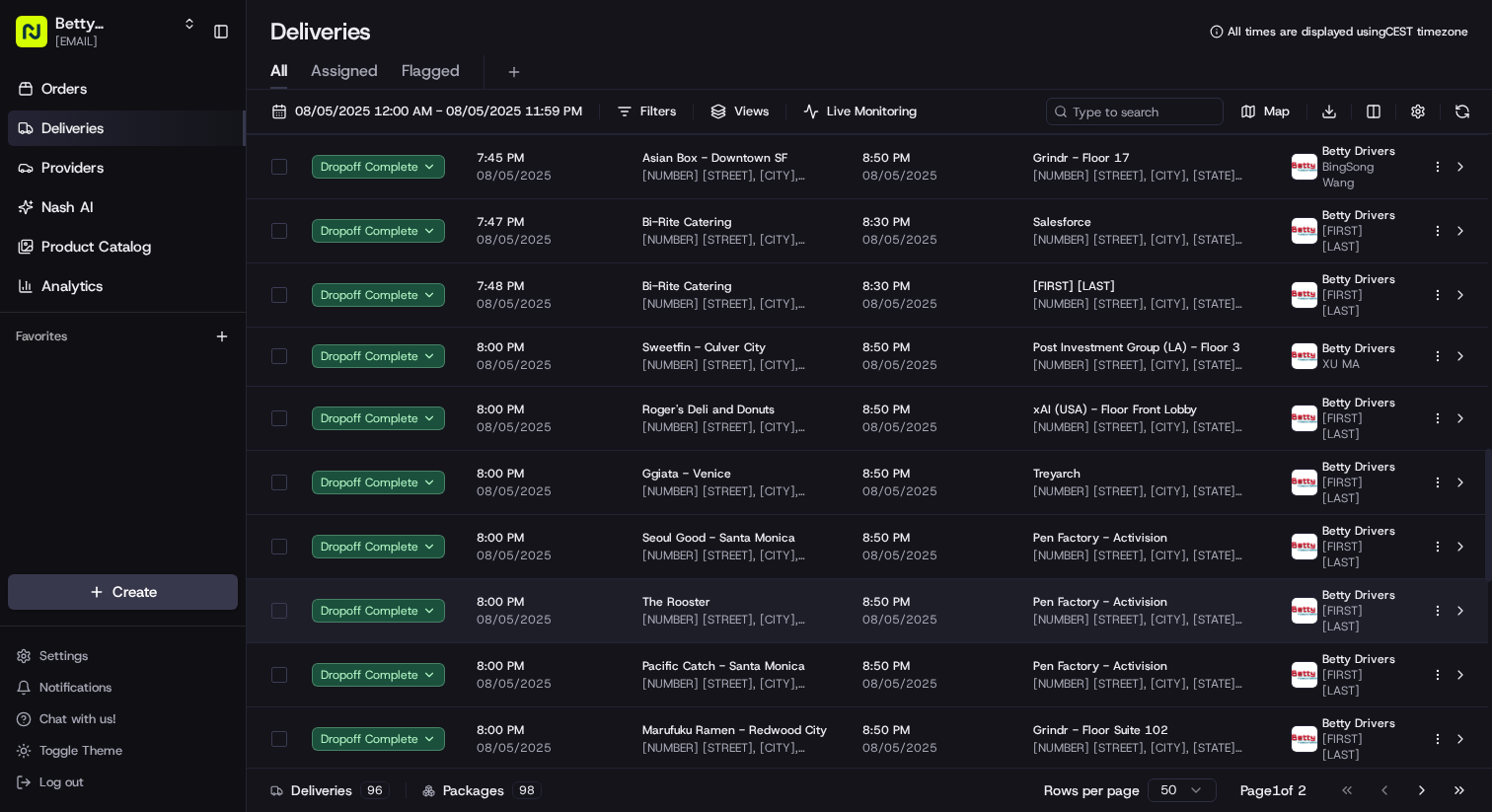 scroll, scrollTop: 1497, scrollLeft: 0, axis: vertical 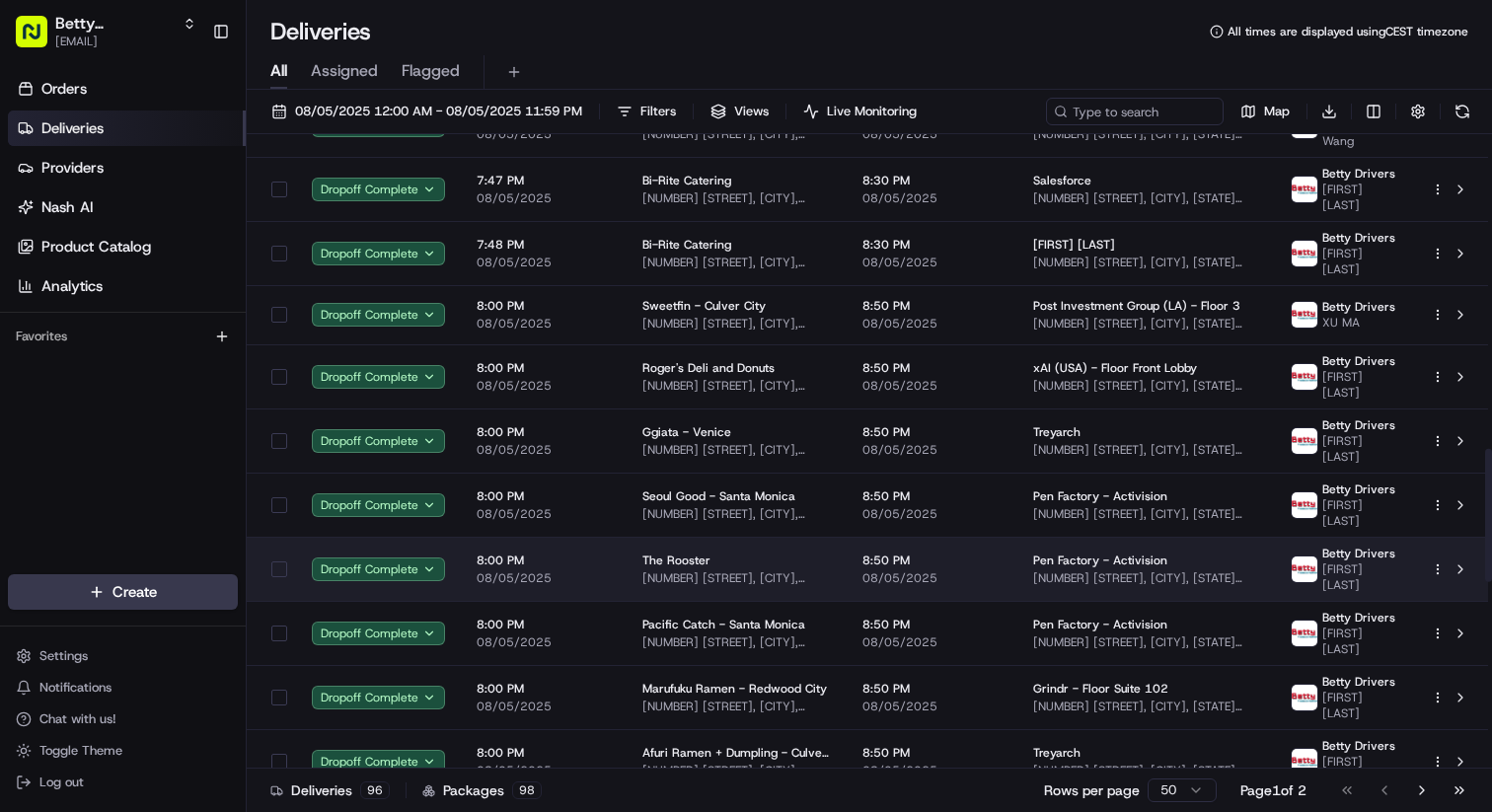 click on "[NUMBER] [STREET], [CITY], [STATE] [POSTAL_CODE], [COUNTRY]" at bounding box center [736, 578] 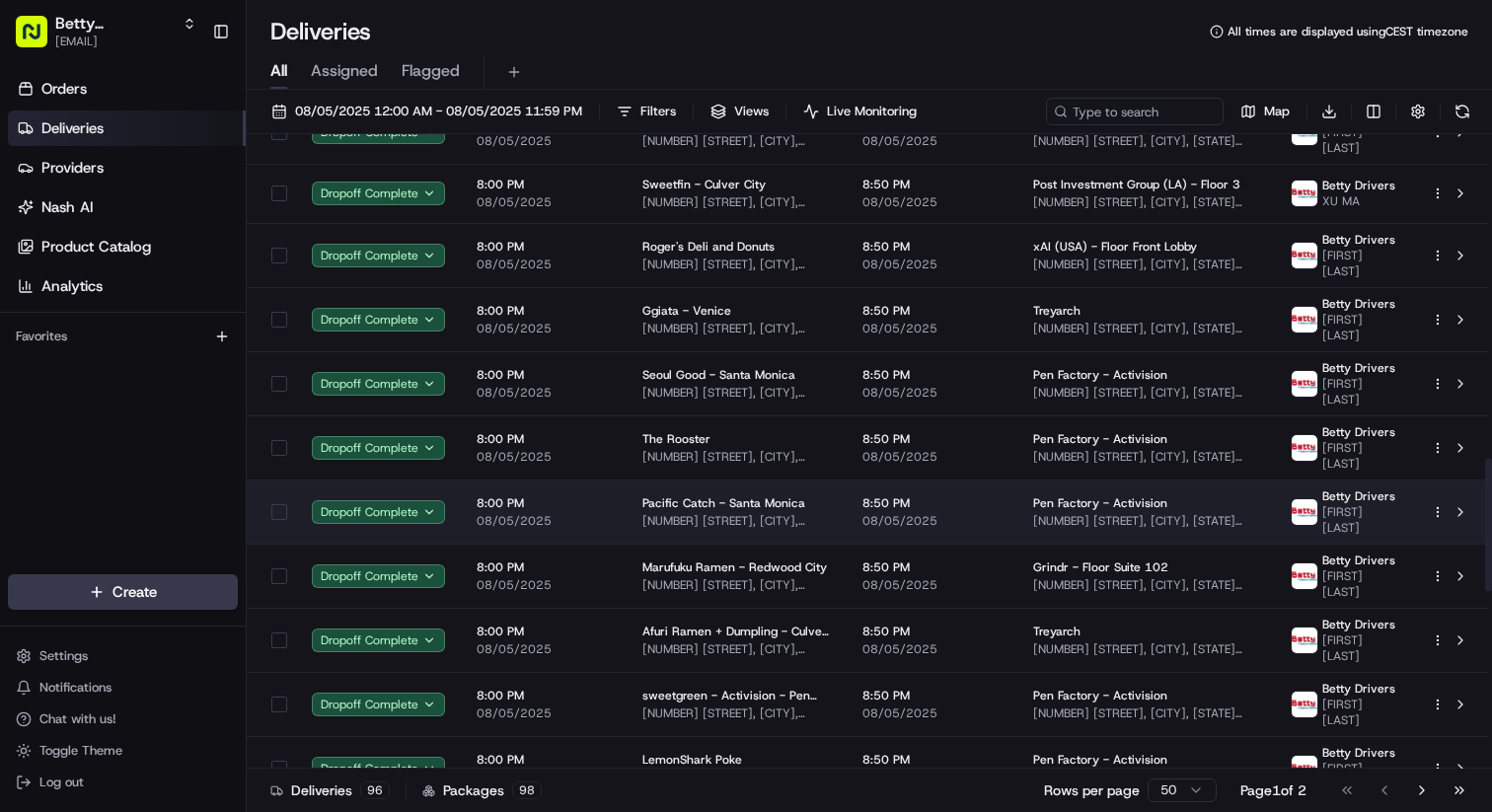 scroll, scrollTop: 1731, scrollLeft: 0, axis: vertical 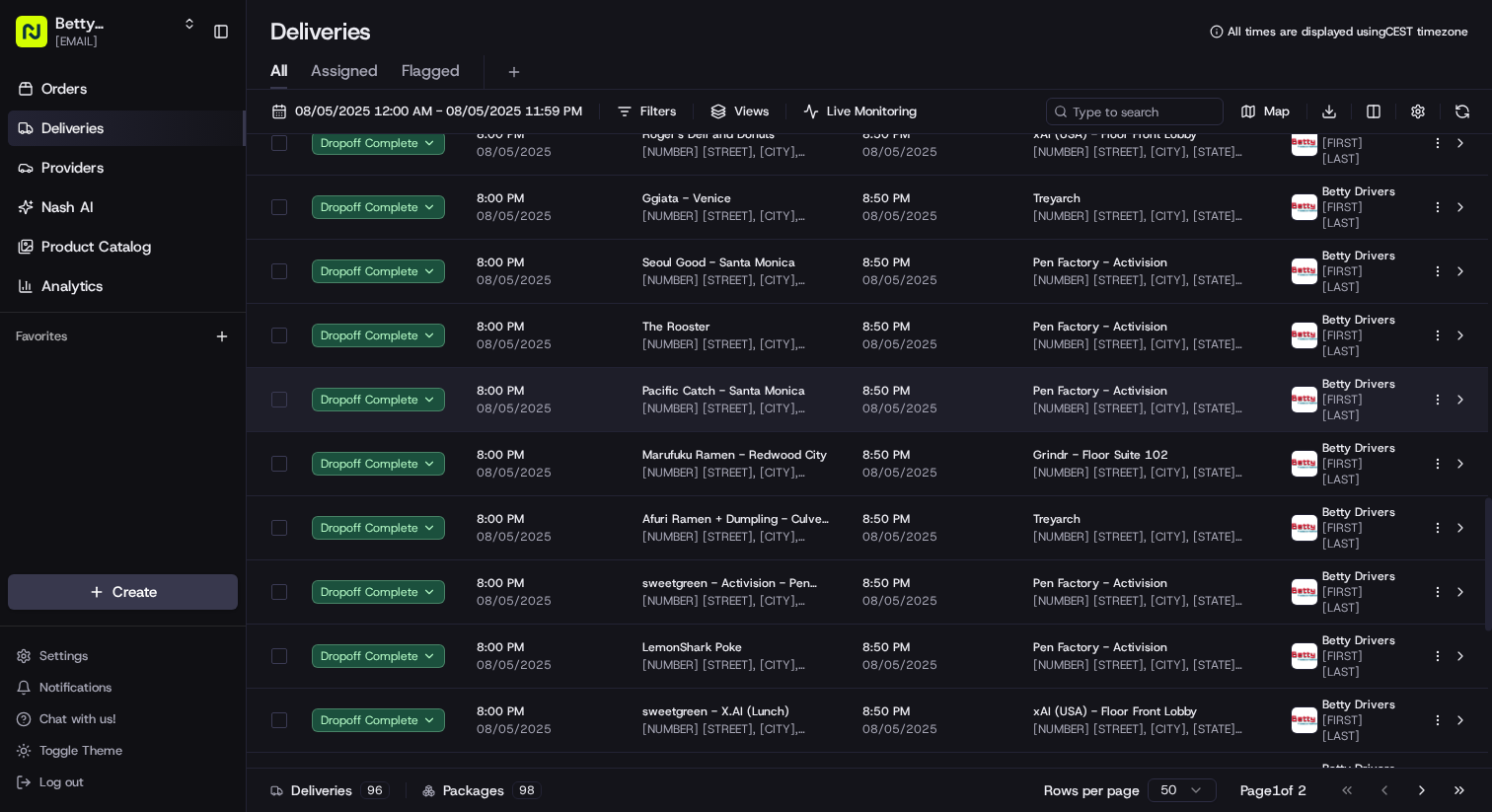 click on "[BUSINESS_NAME] [NUMBER] [STREET], [CITY], [STATE] [POSTAL_CODE], [COUNTRY]" at bounding box center (736, 655) 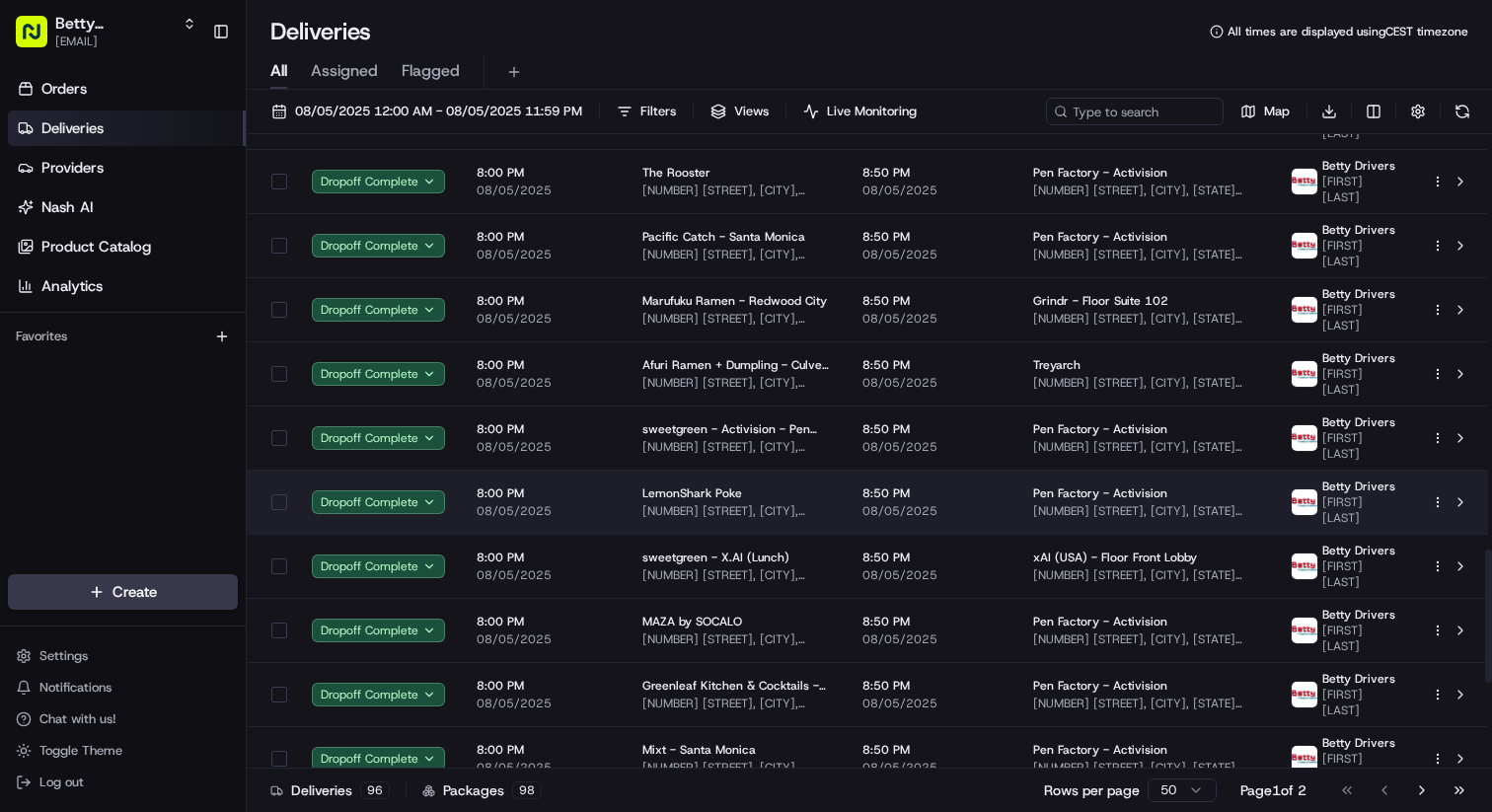 scroll, scrollTop: 1975, scrollLeft: 0, axis: vertical 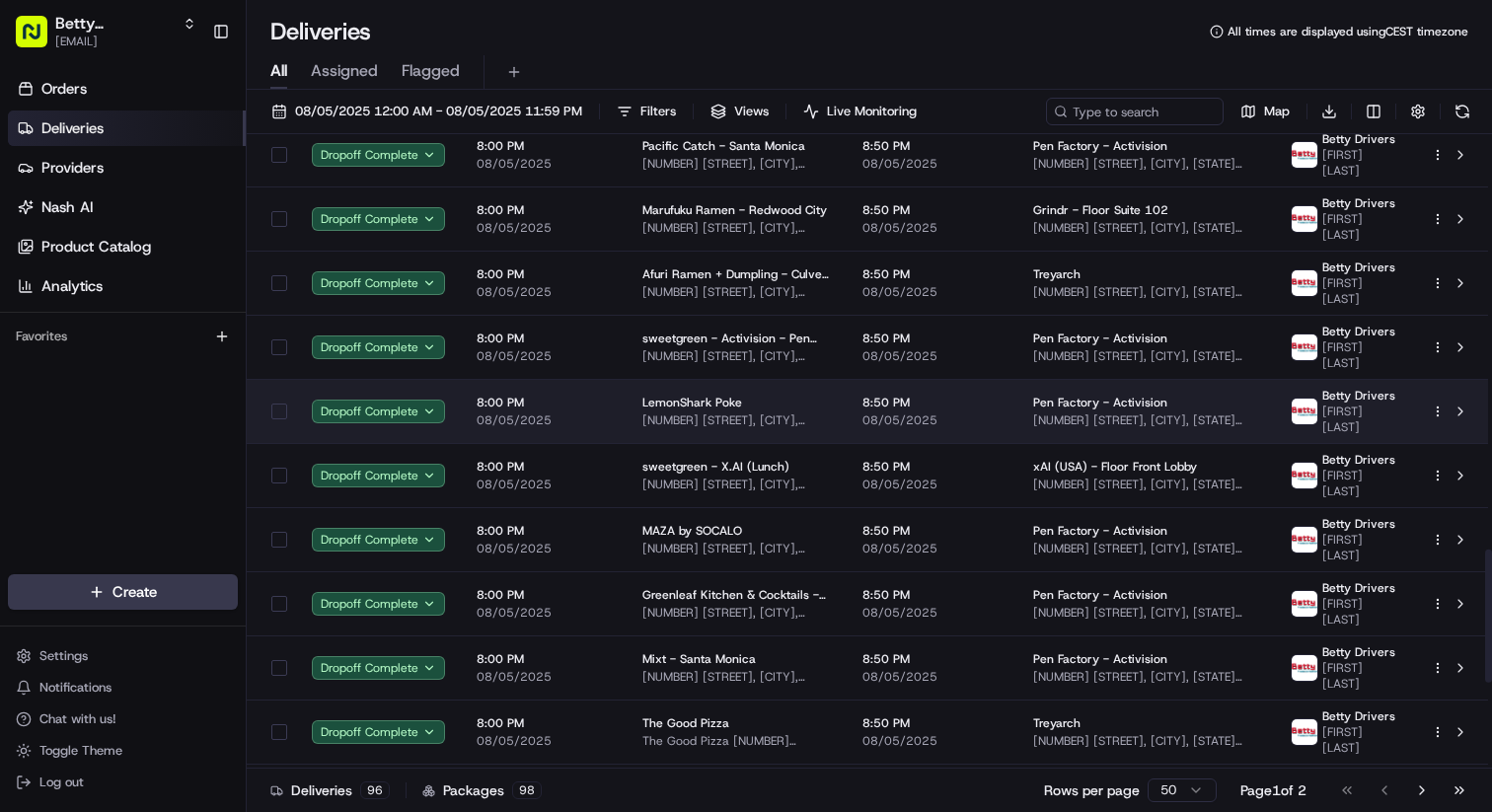 click on "[BUSINESS_NAME] - [CITY] [NUMBER] [STREET], [CITY], [STATE] [POSTAL_CODE], [COUNTRY]" at bounding box center (736, 667) 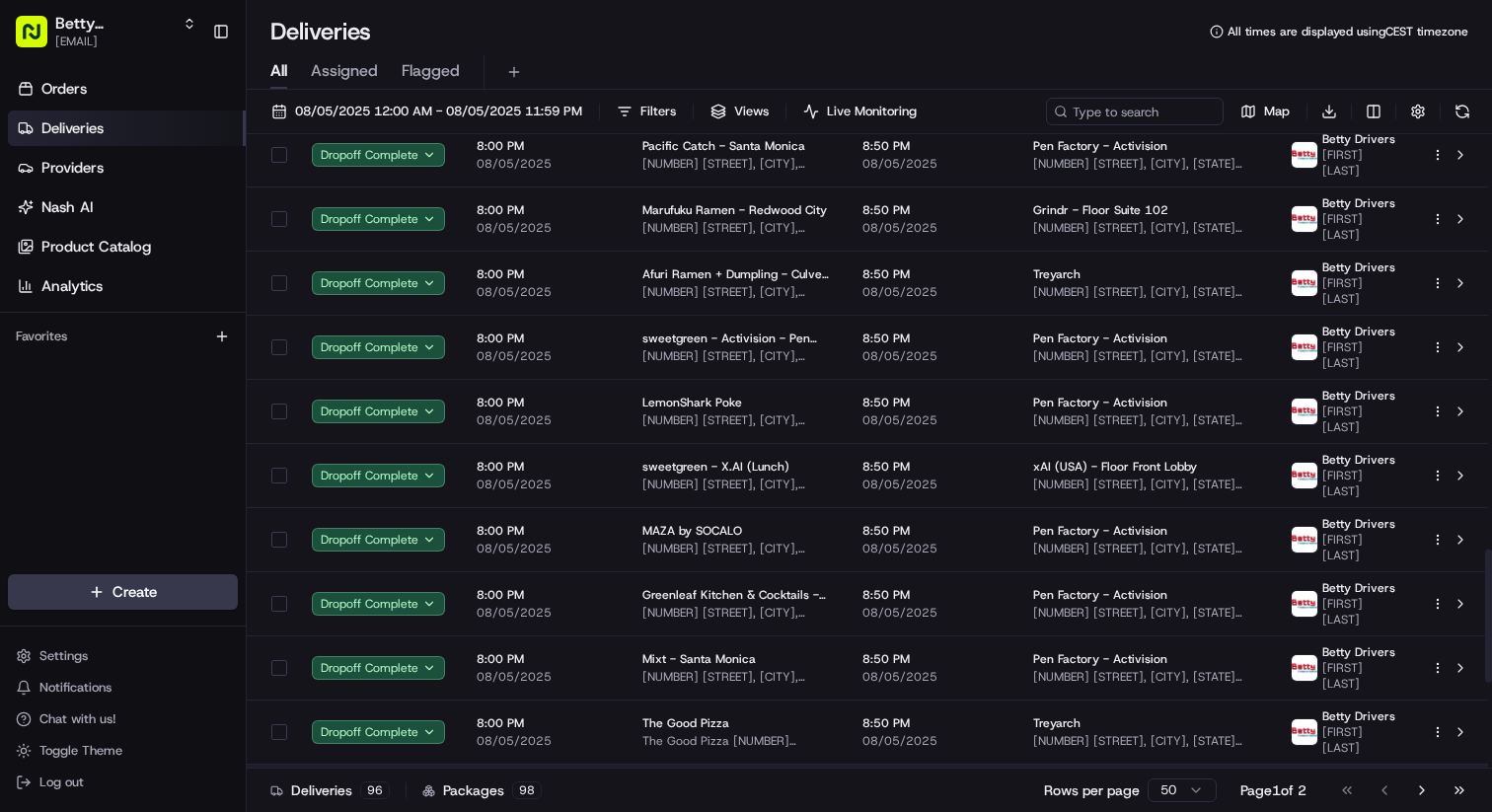 click on "The Toss [NUMBER] [STREET], [CITY], [STATE] [ZIP], US" at bounding box center (736, 795) 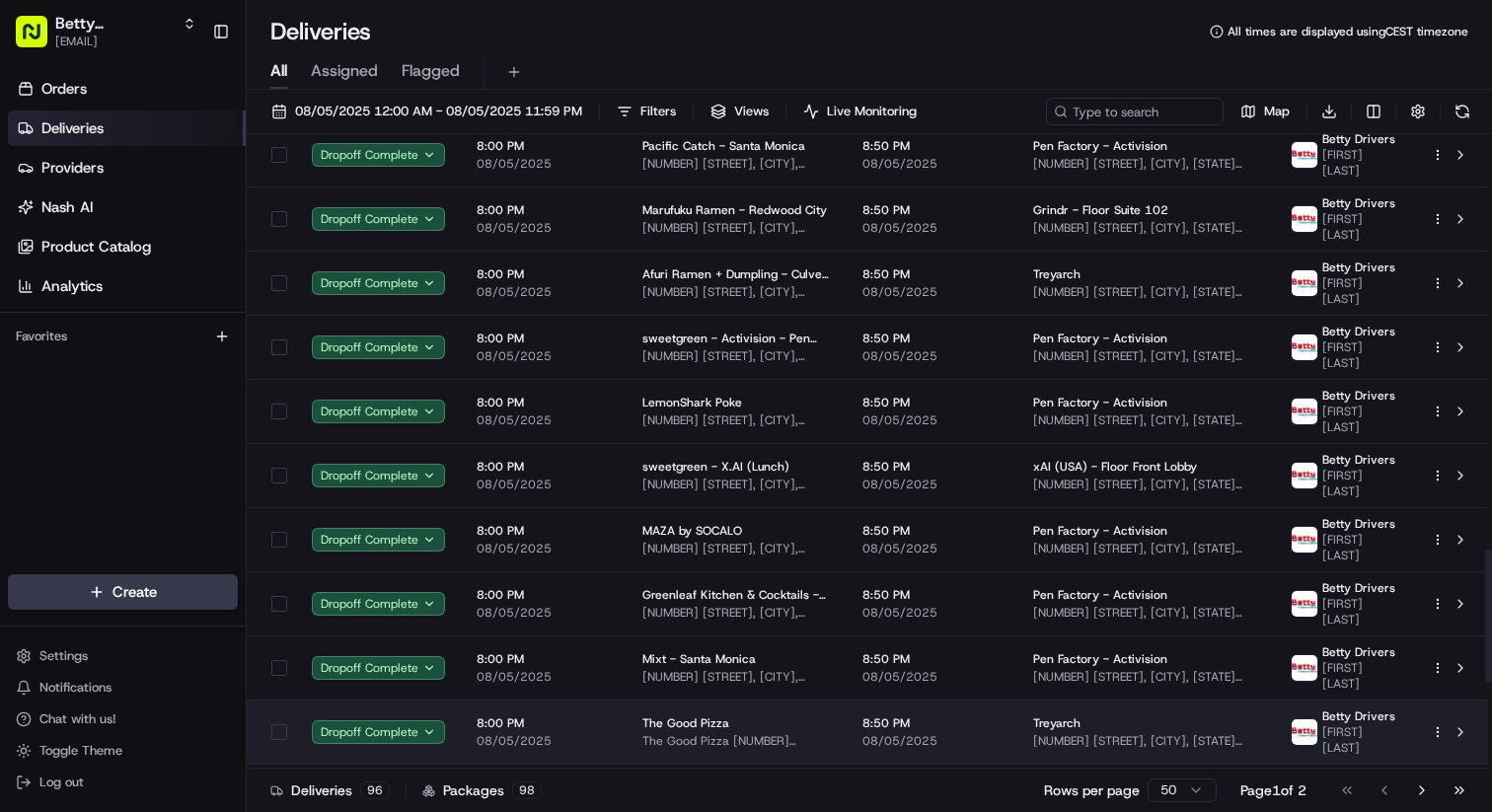 click on "The Good Pizza [NUMBER] [STREET], [CITY], [STATE] [ZIP], US" at bounding box center (736, 741) 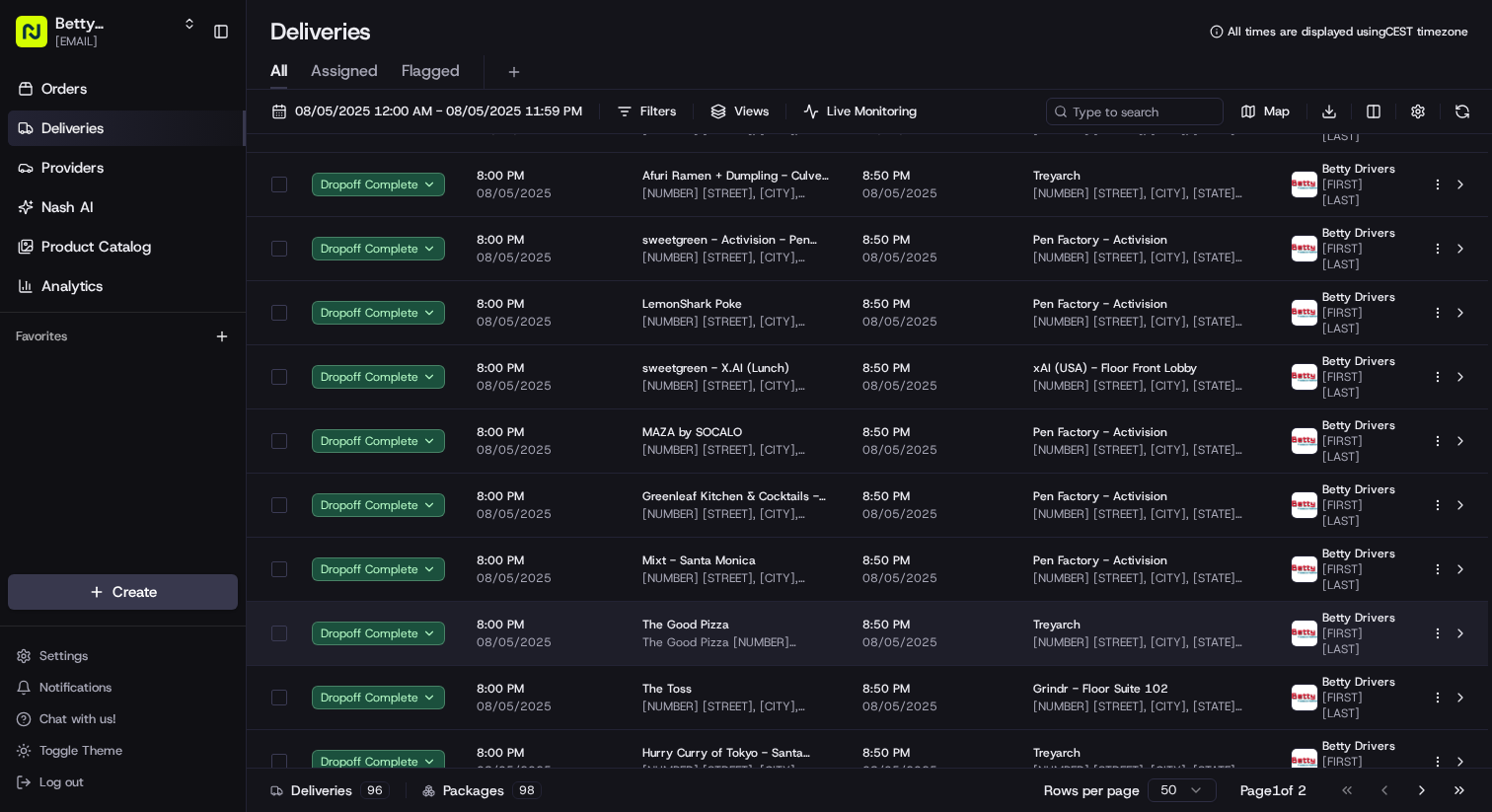 scroll, scrollTop: 2287, scrollLeft: 0, axis: vertical 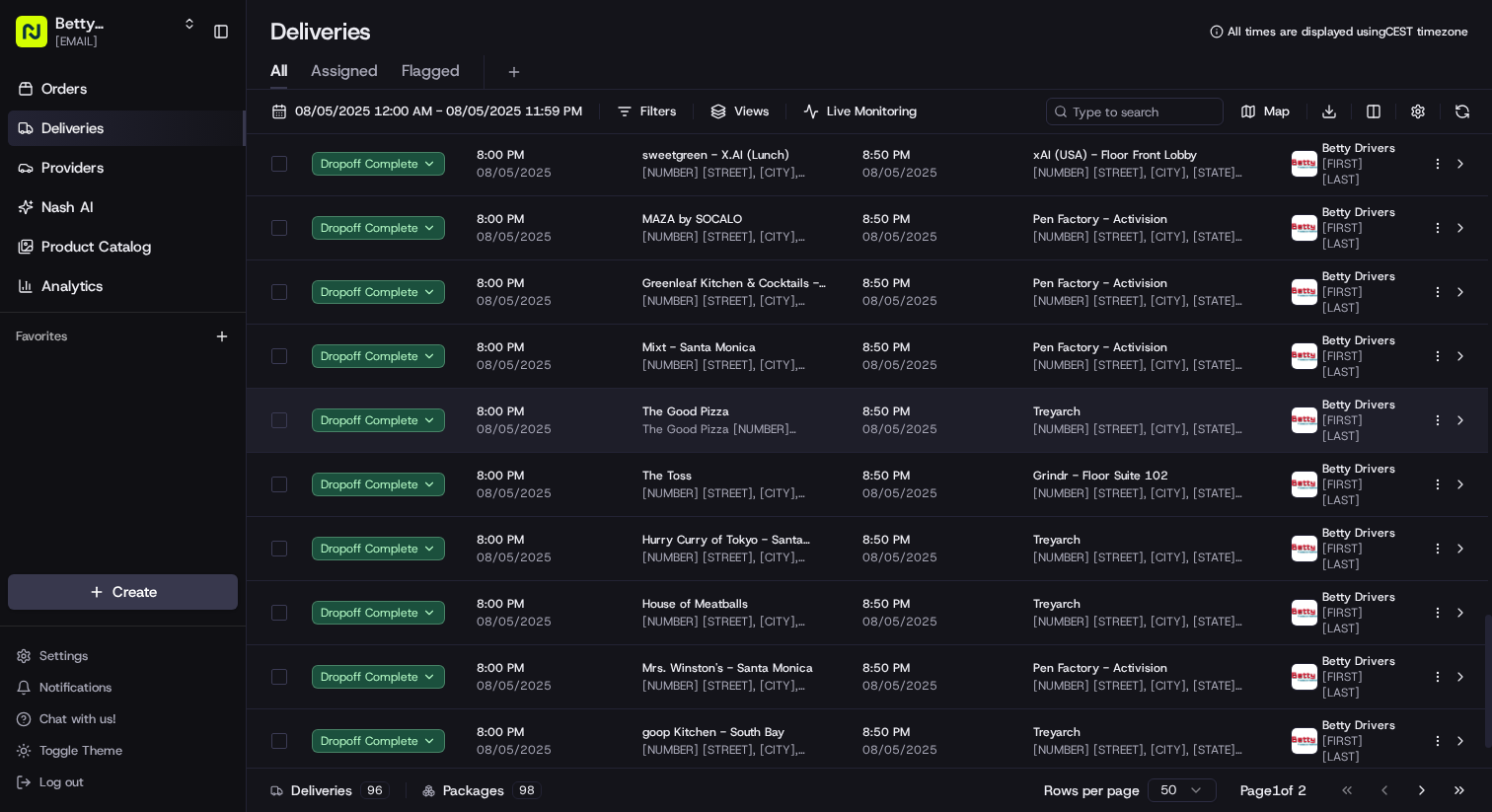 click on "goop Kitchen - South Bay [NUMBER] [STREET], [CITY], [STATE] [ZIP], US" at bounding box center [736, 740] 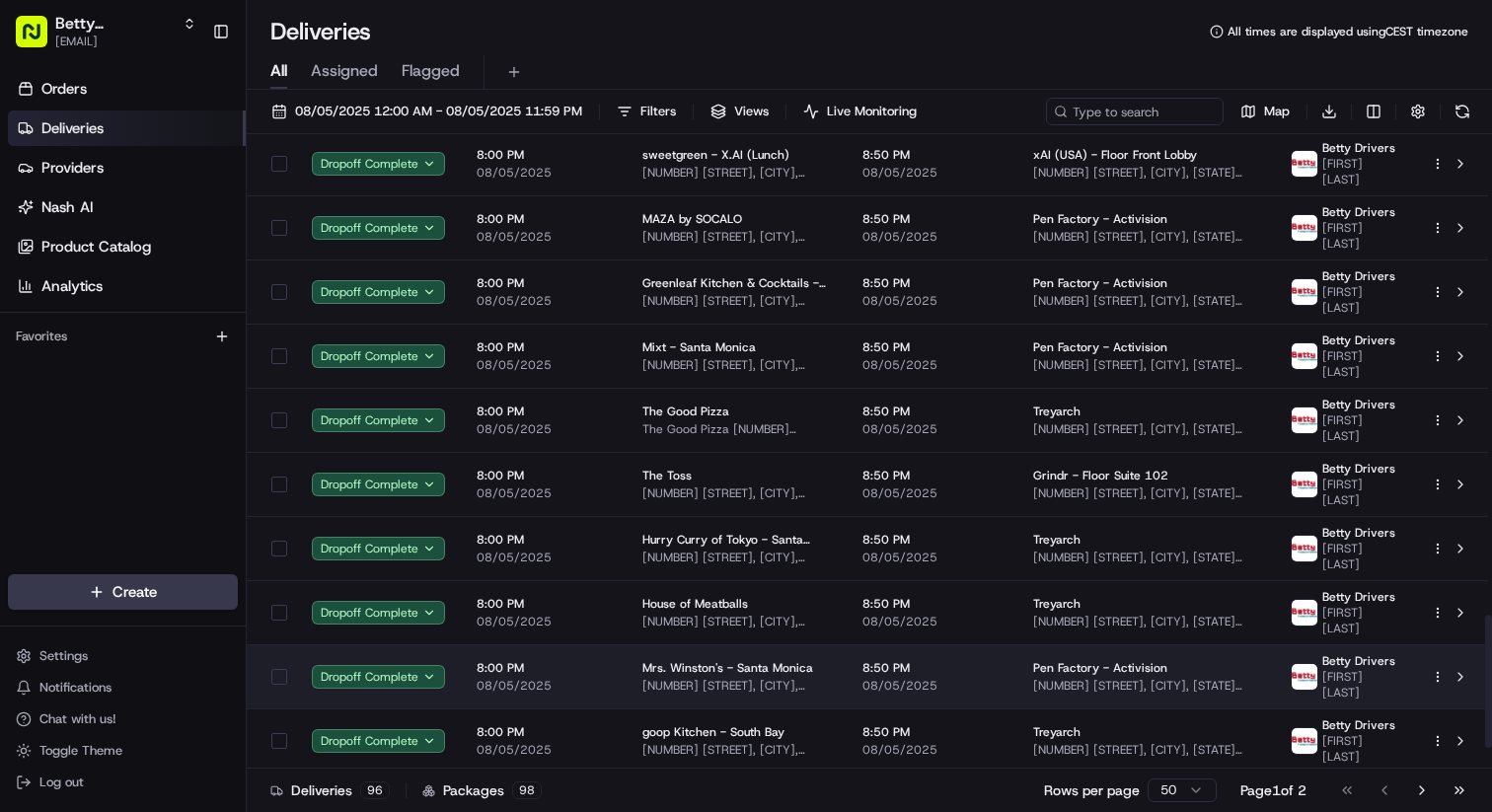 click on "Mrs. Winston's - Santa Monica" at bounding box center (727, 668) 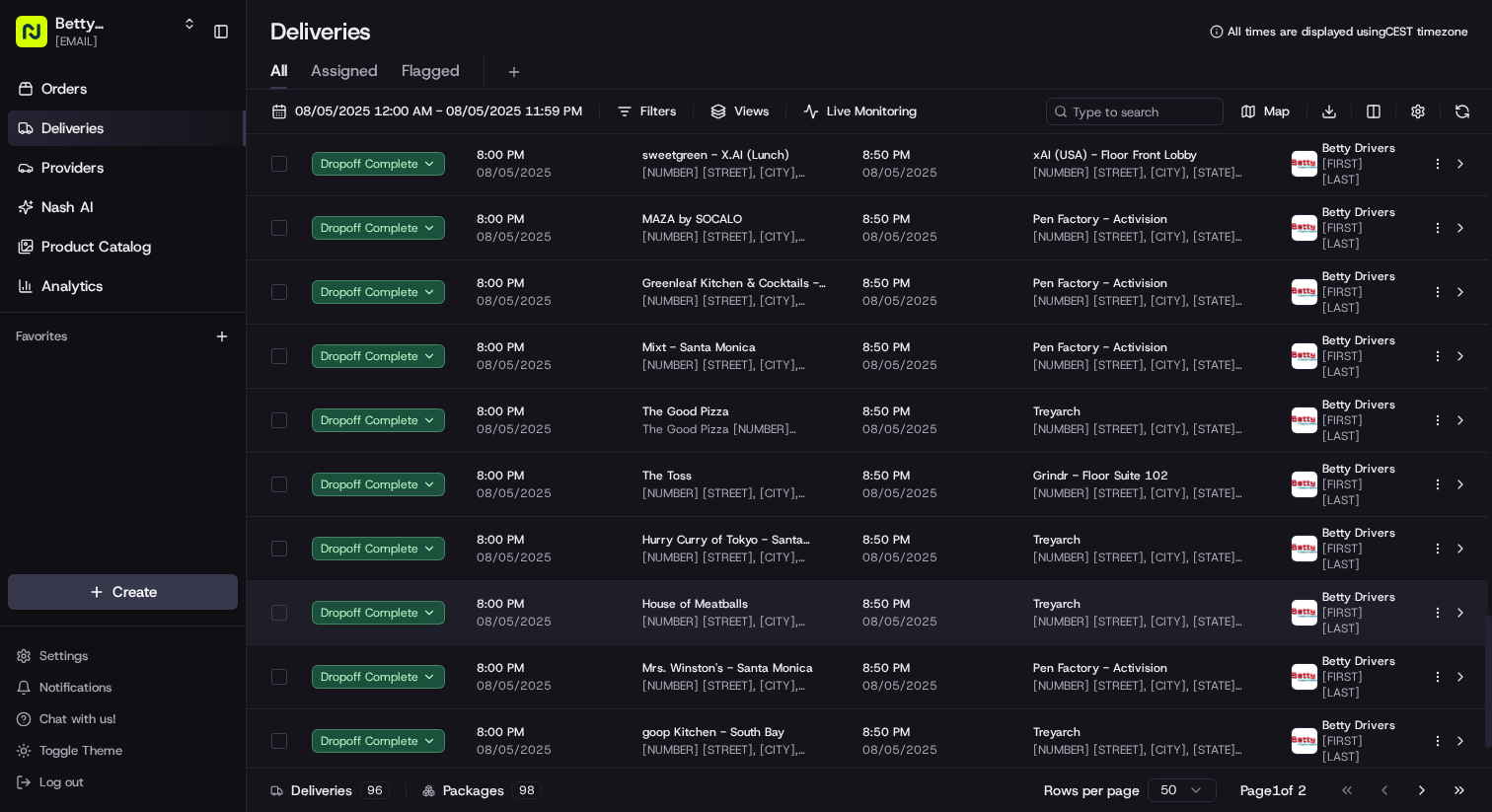 click on "House of Meatballs" at bounding box center (695, 604) 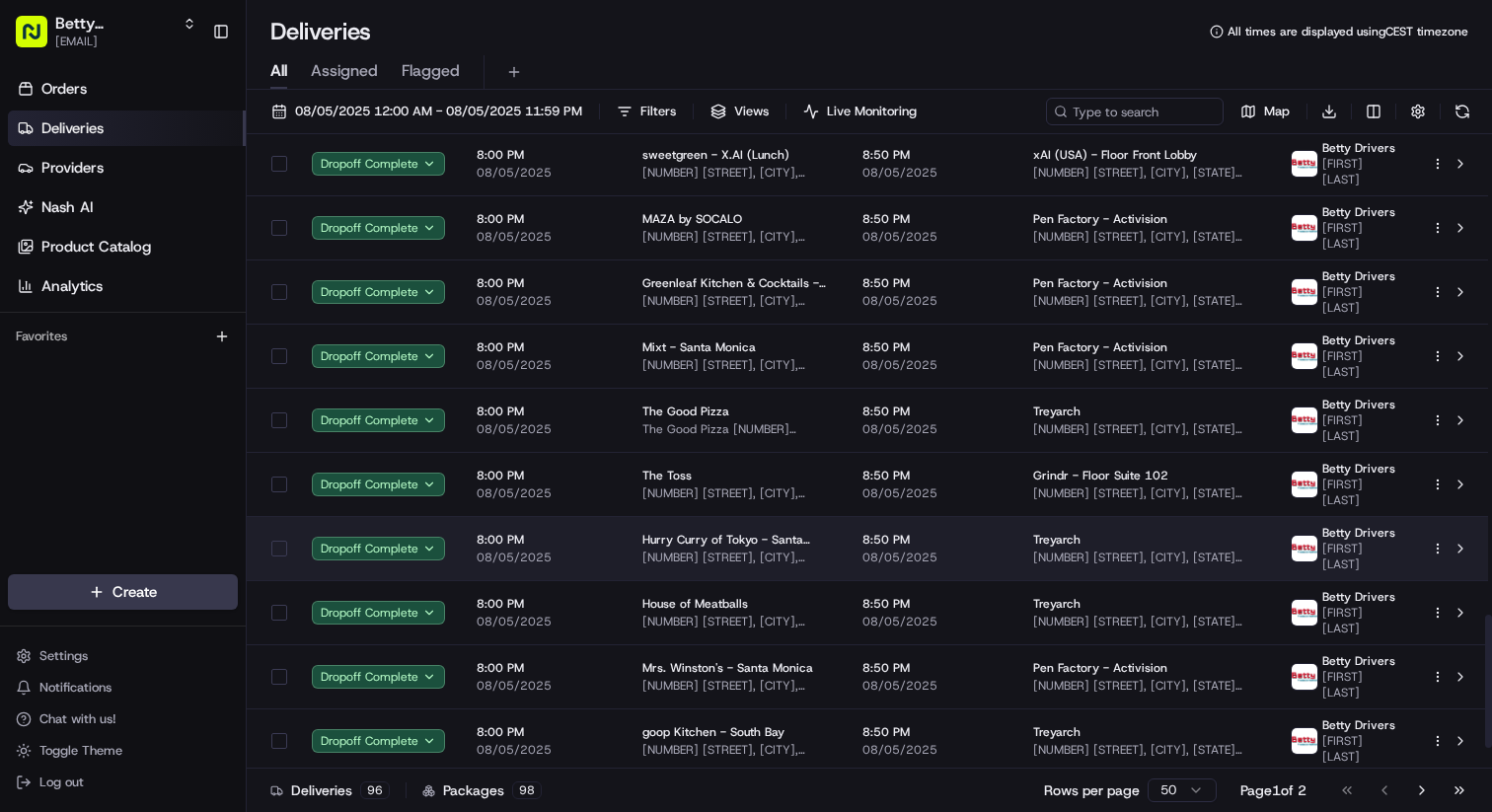 click on "[NUMBER] [STREET], [CITY], [STATE] [POSTAL_CODE], [COUNTRY]" at bounding box center (736, 557) 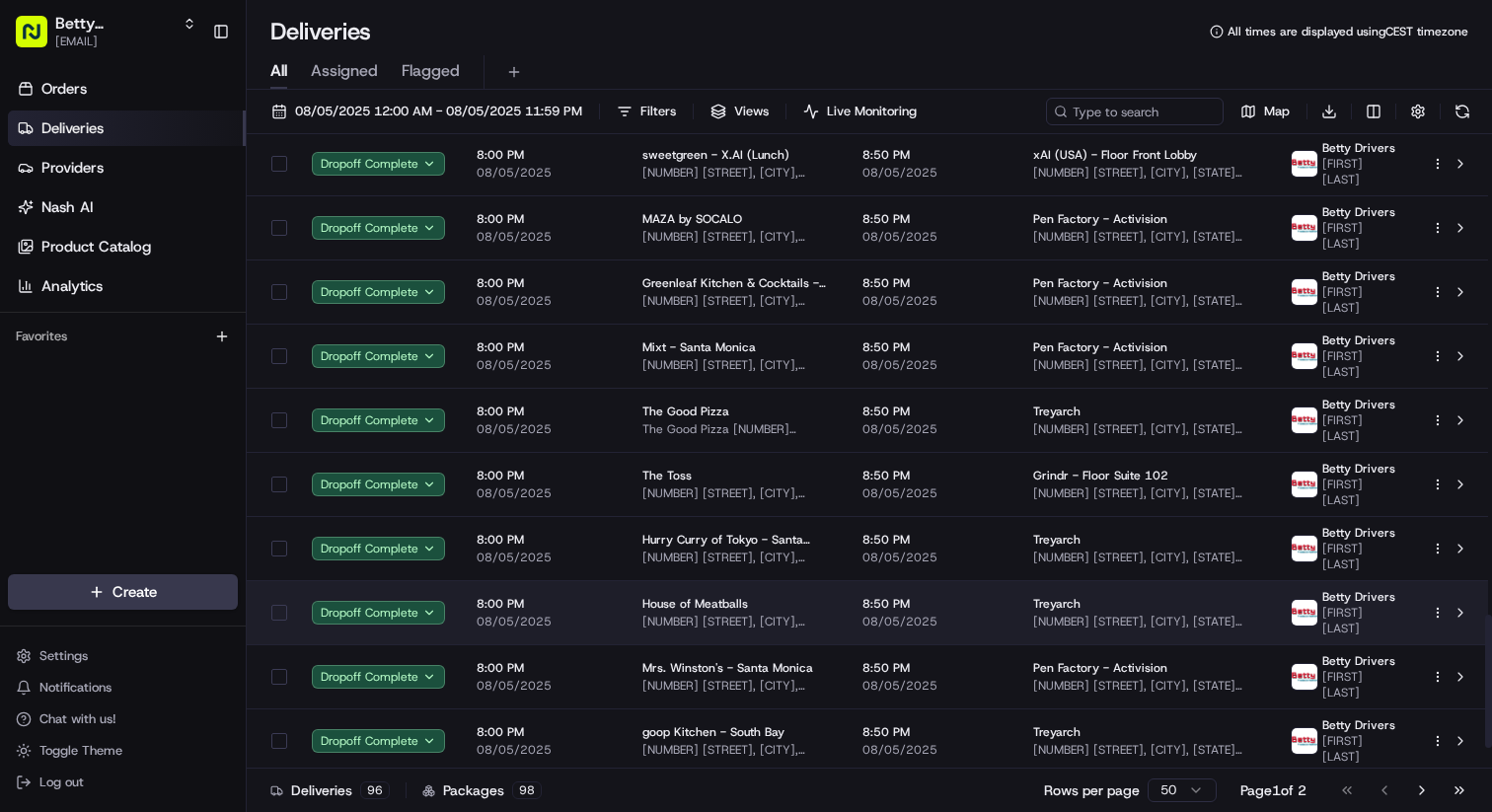 scroll, scrollTop: 2385, scrollLeft: 0, axis: vertical 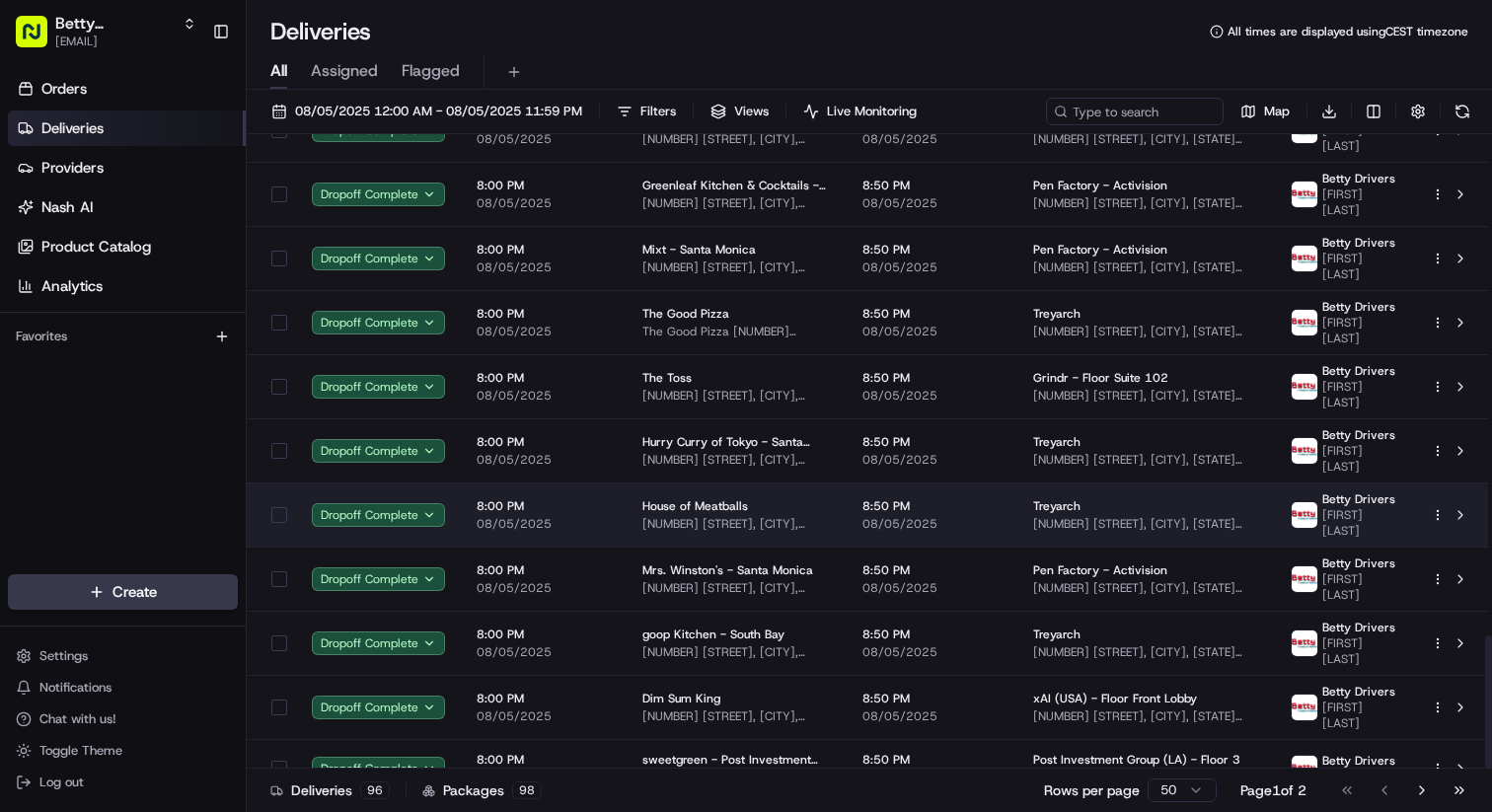 click on "goop Kitchen - South Bay [NUMBER] [STREET], [CITY], [STATE] [ZIP], US" at bounding box center [736, 642] 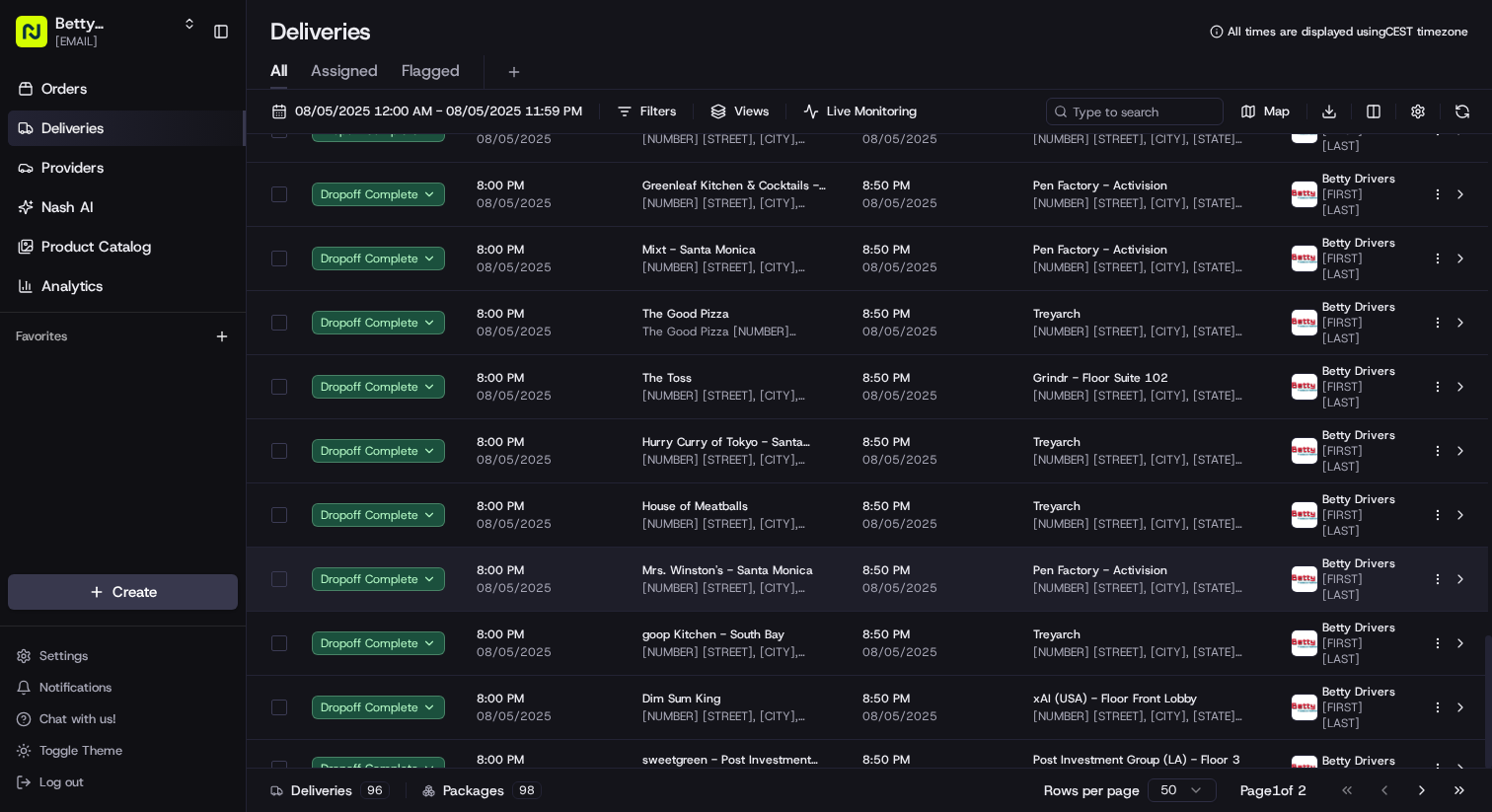 click on "[NUMBER] [STREET], [CITY], [STATE] [ZIP], US" at bounding box center [736, 588] 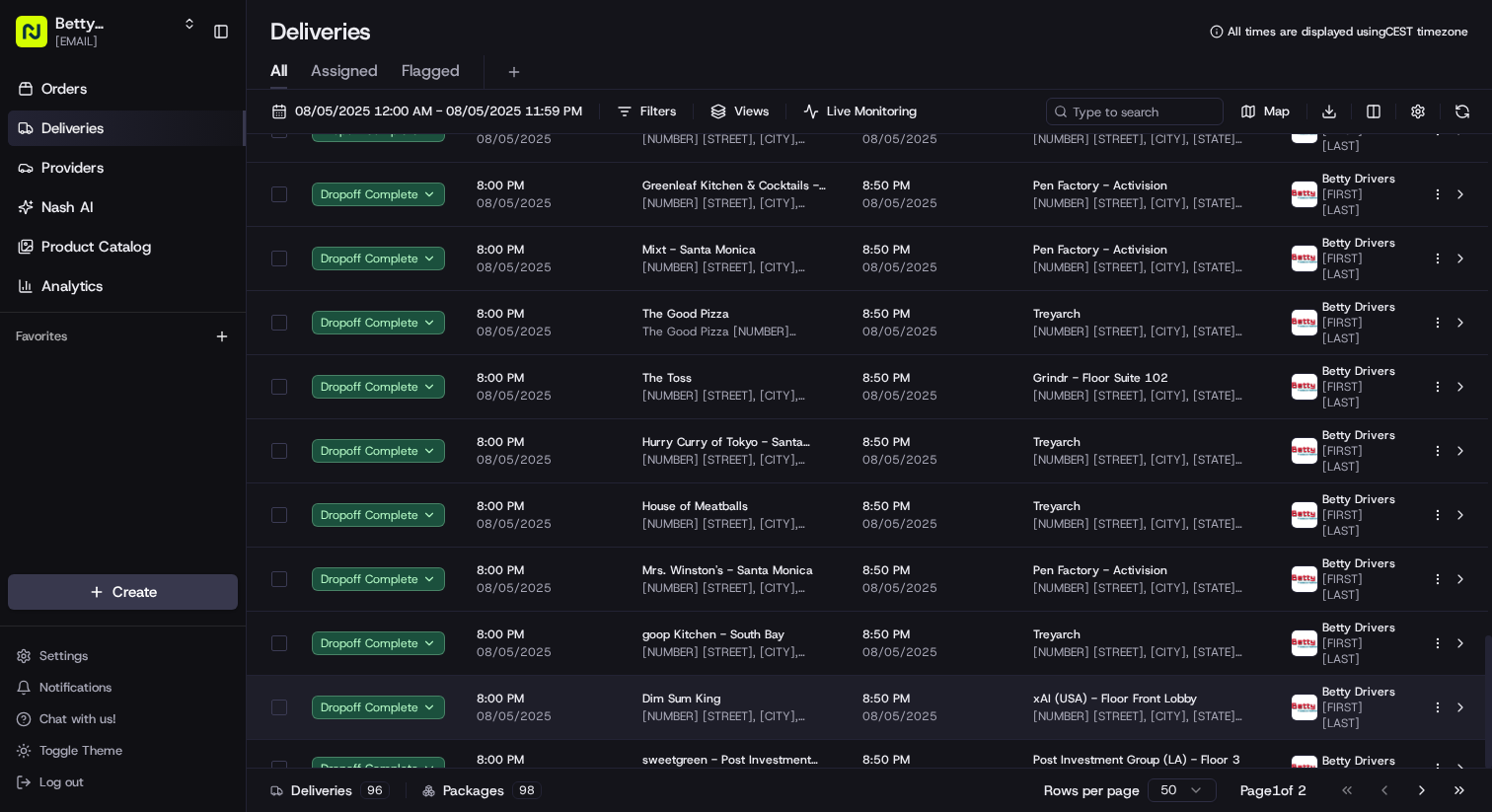 click on "Dim Sum King [NUMBER] [STREET], [CITY], [STATE] [ZIP], US" at bounding box center (736, 706) 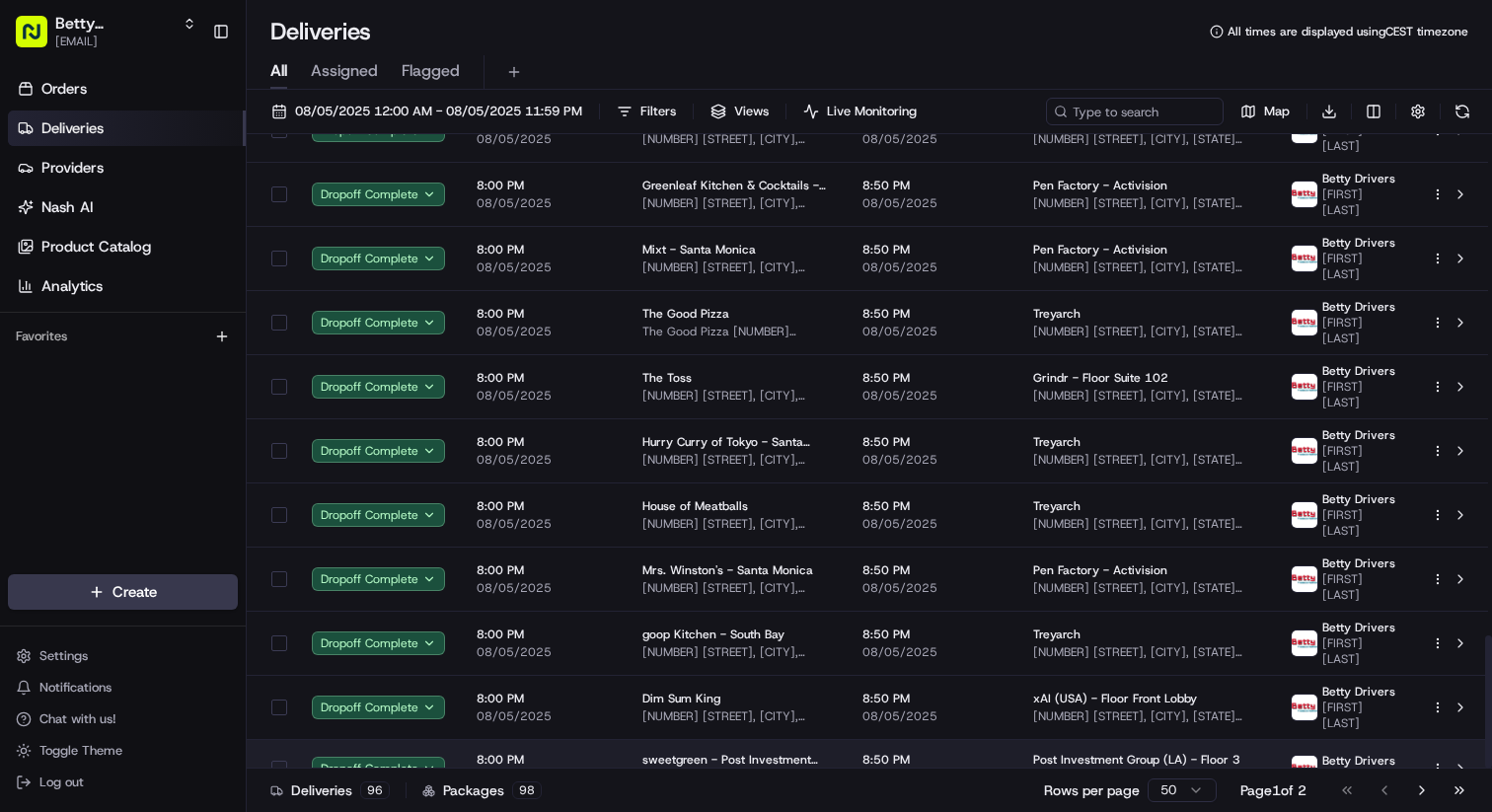 click on "[NUMBER] [STREET], [CITY], [STATE] [ZIP], US" at bounding box center (736, 777) 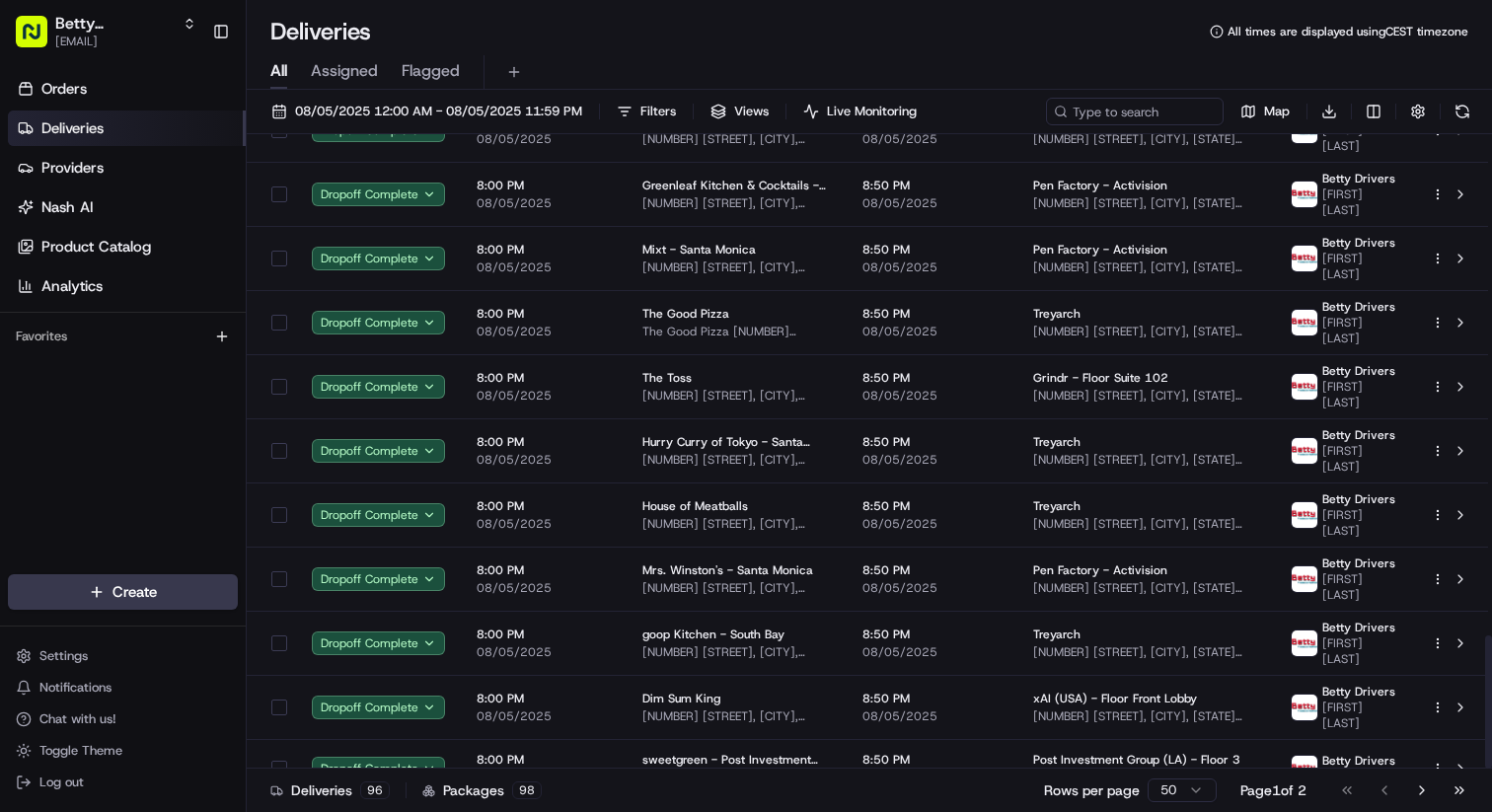 click on "[NUMBER] [STREET], [CITY], [STATE] [ZIP], US" at bounding box center (736, 716) 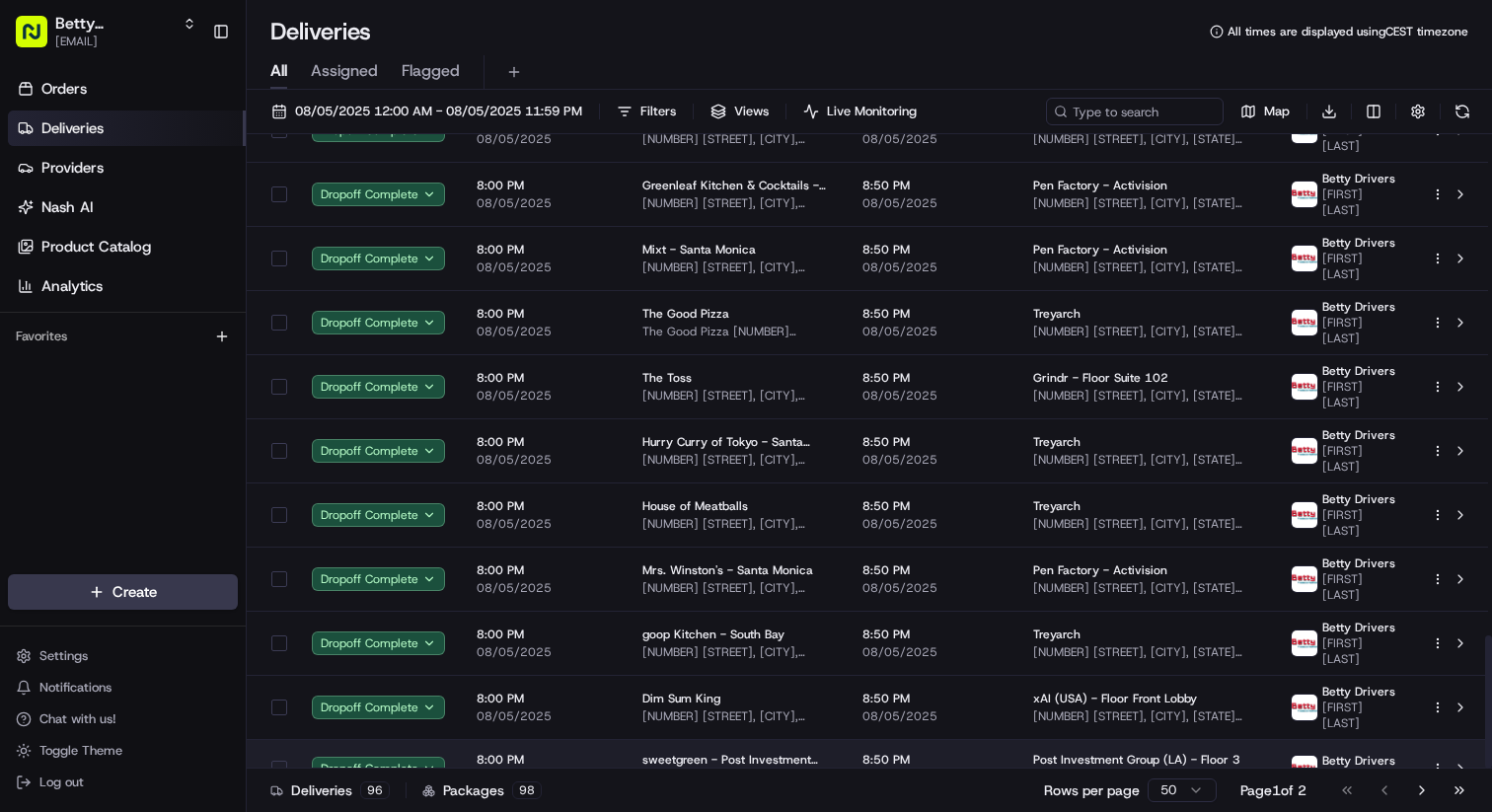 click on "sweetgreen - Post Investment Group [NUMBER] [STREET], [CITY], [STATE] [ZIP], US" at bounding box center (736, 769) 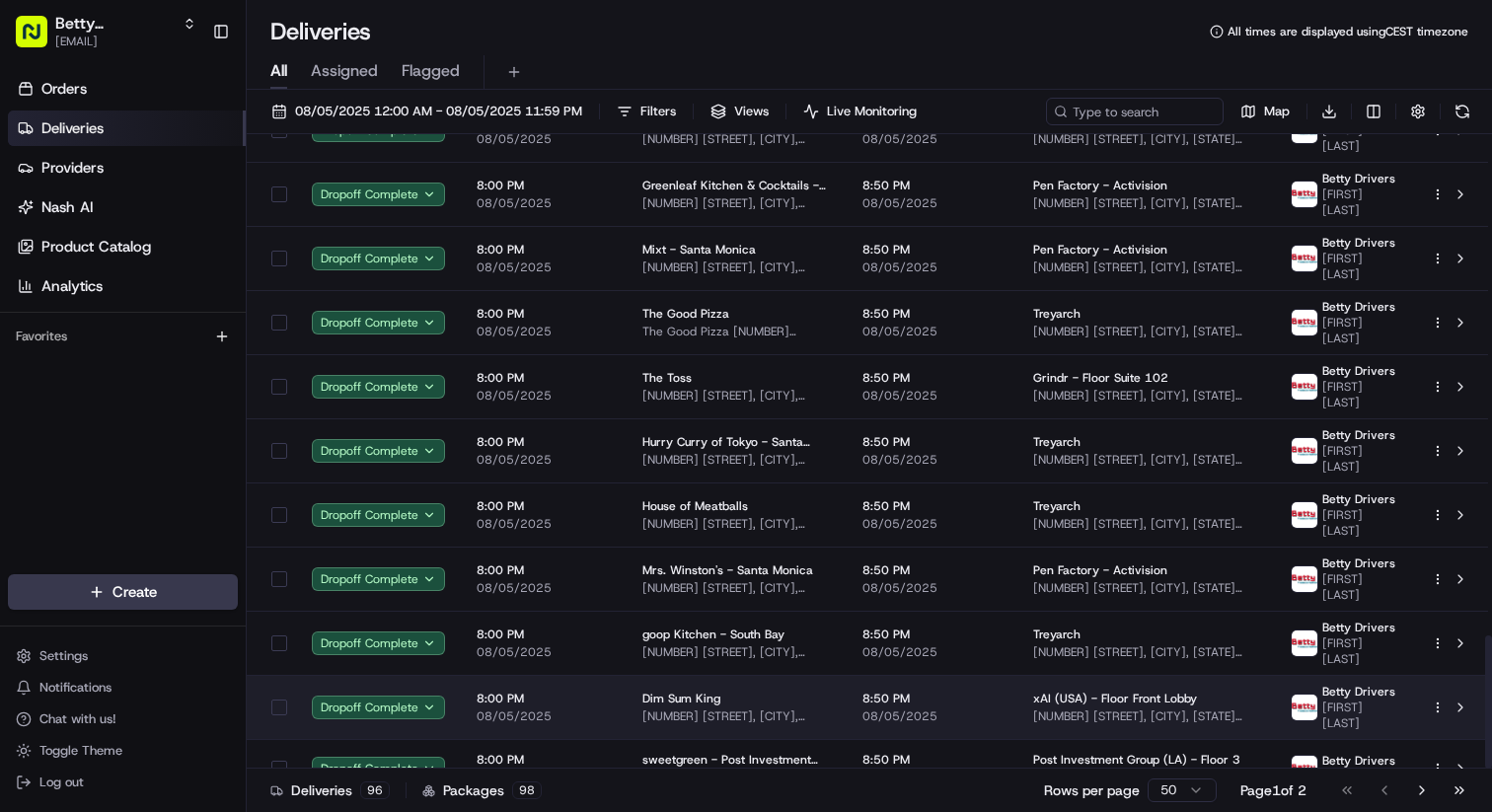 click on "[NUMBER] [STREET], [CITY], [STATE] [ZIP], US" at bounding box center (736, 716) 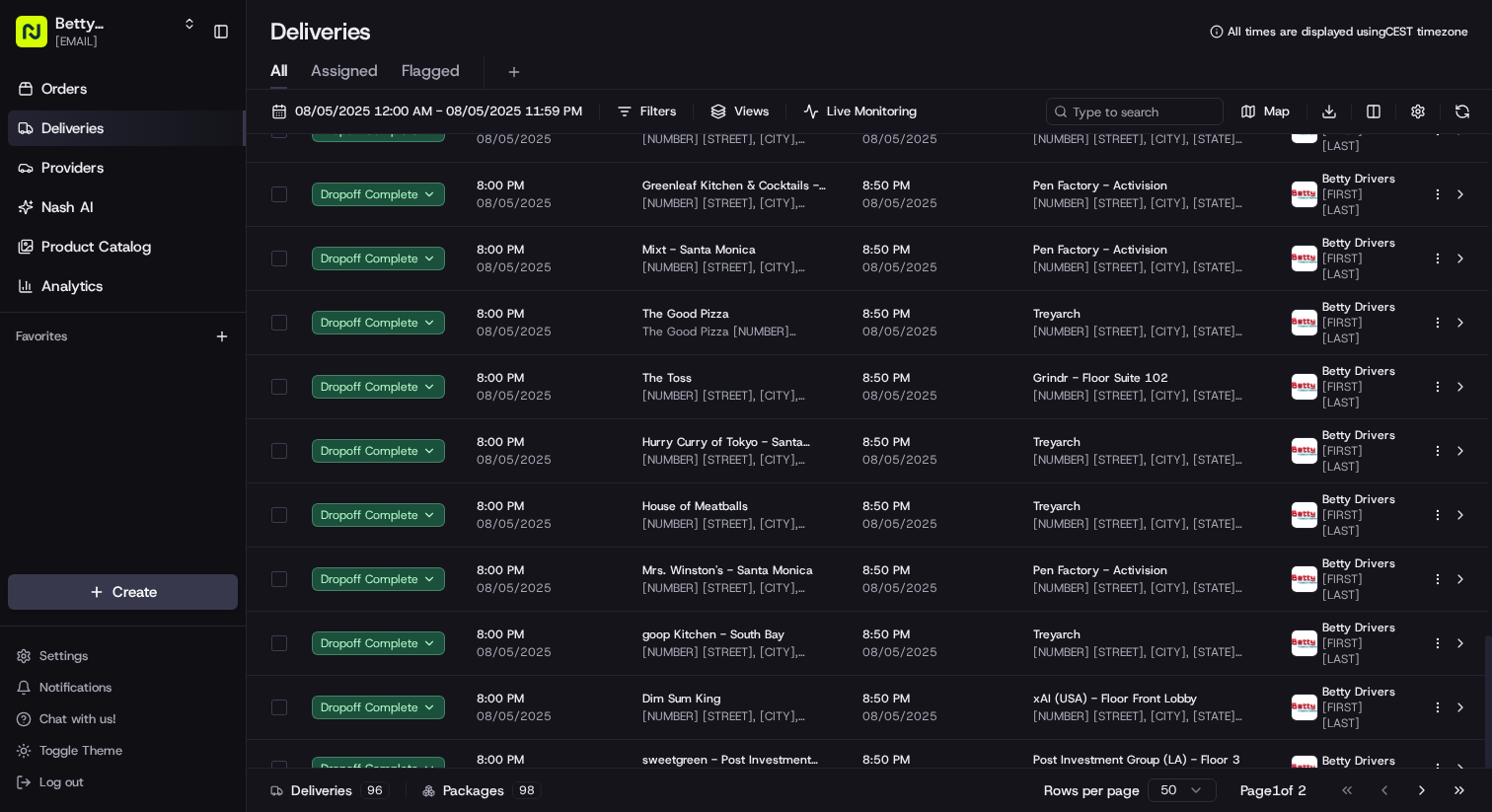 click on "[BUSINESS_NAME] - [CITY] [NUMBER] [STREET], [CITY], [STATE] [POSTAL_CODE], [COUNTRY]" at bounding box center [736, 894] 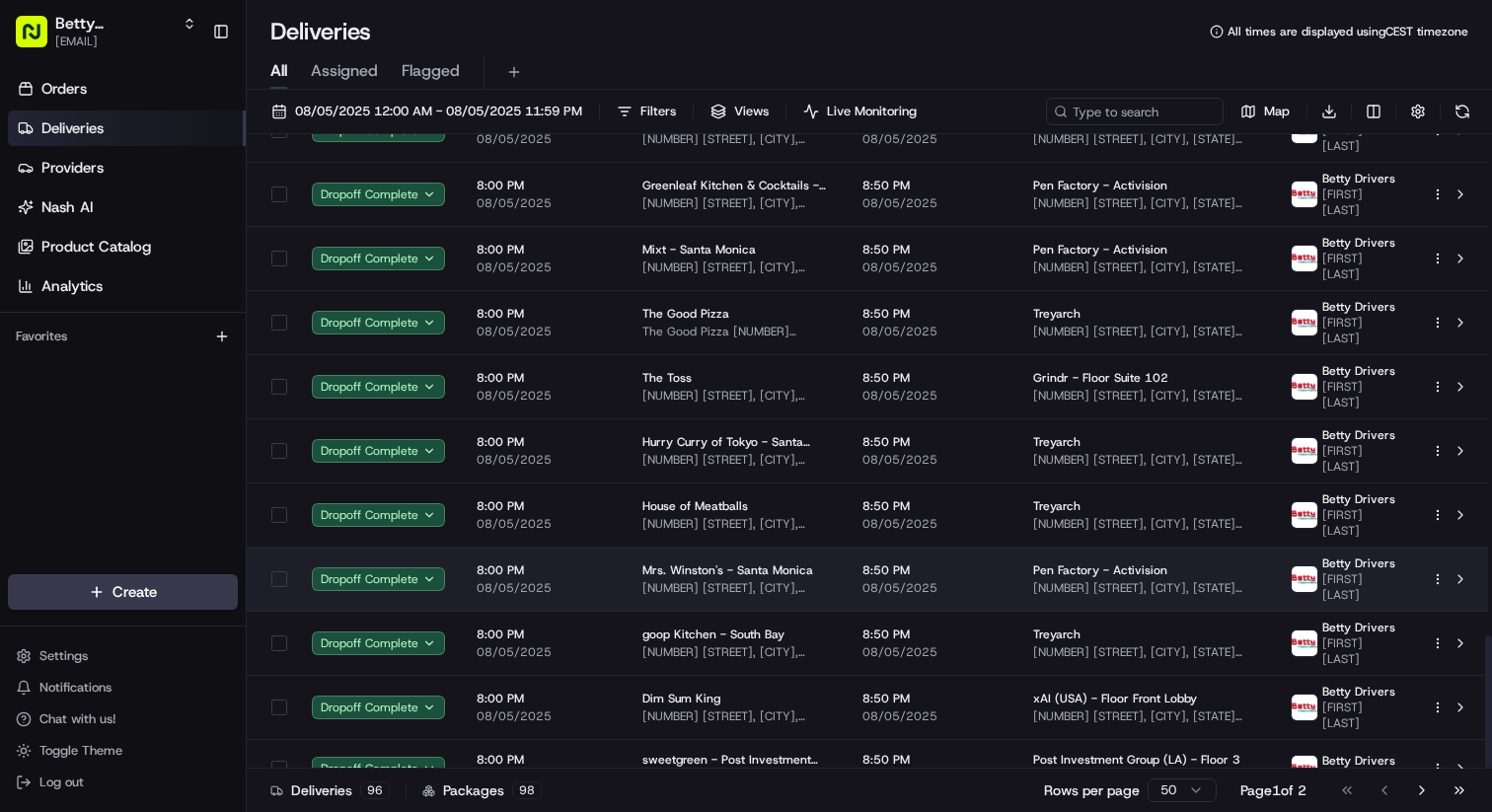 click on "Mrs. Winston's - Santa Monica" at bounding box center (727, 570) 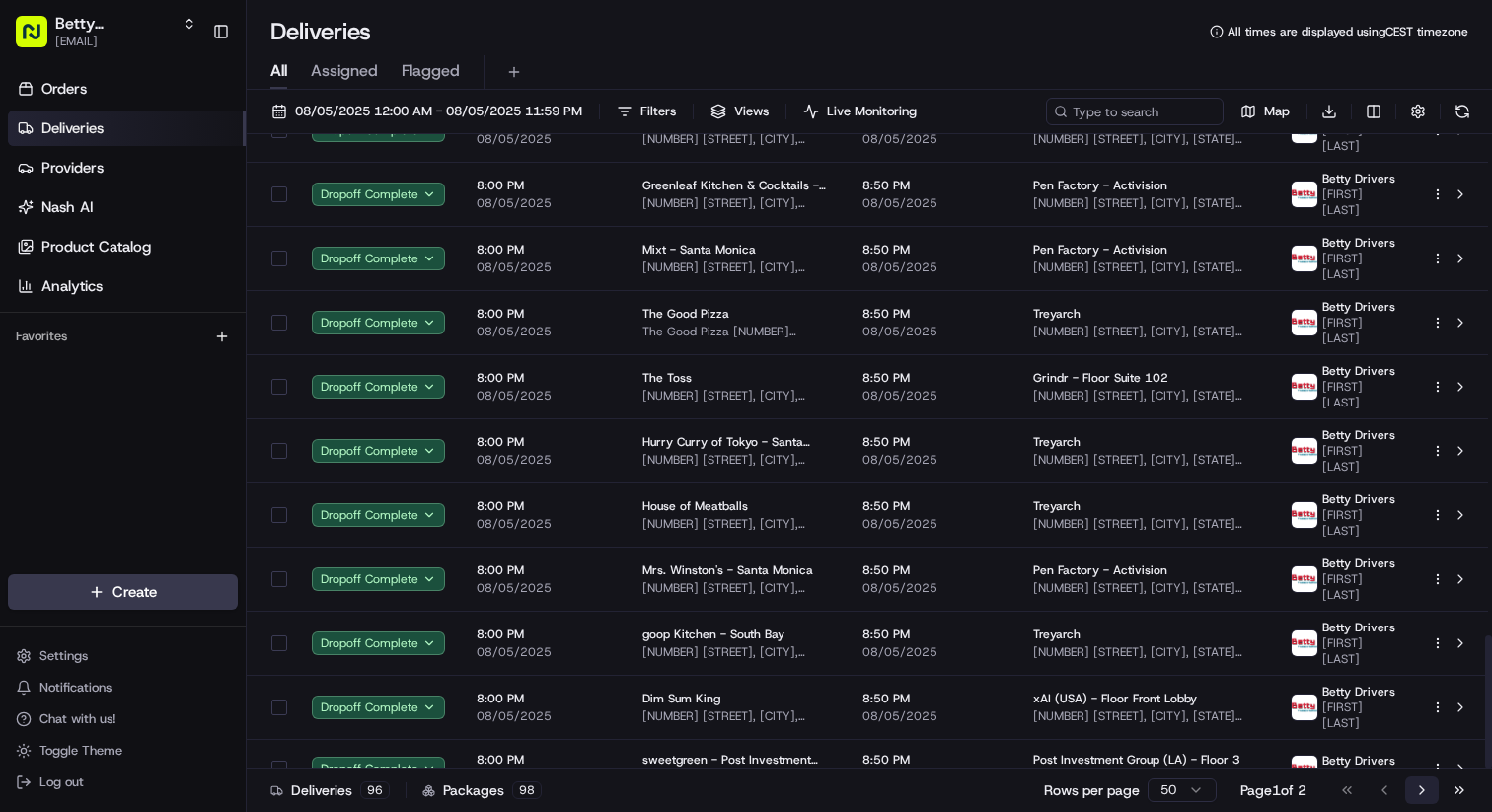 click on "Go to next page" at bounding box center [1422, 790] 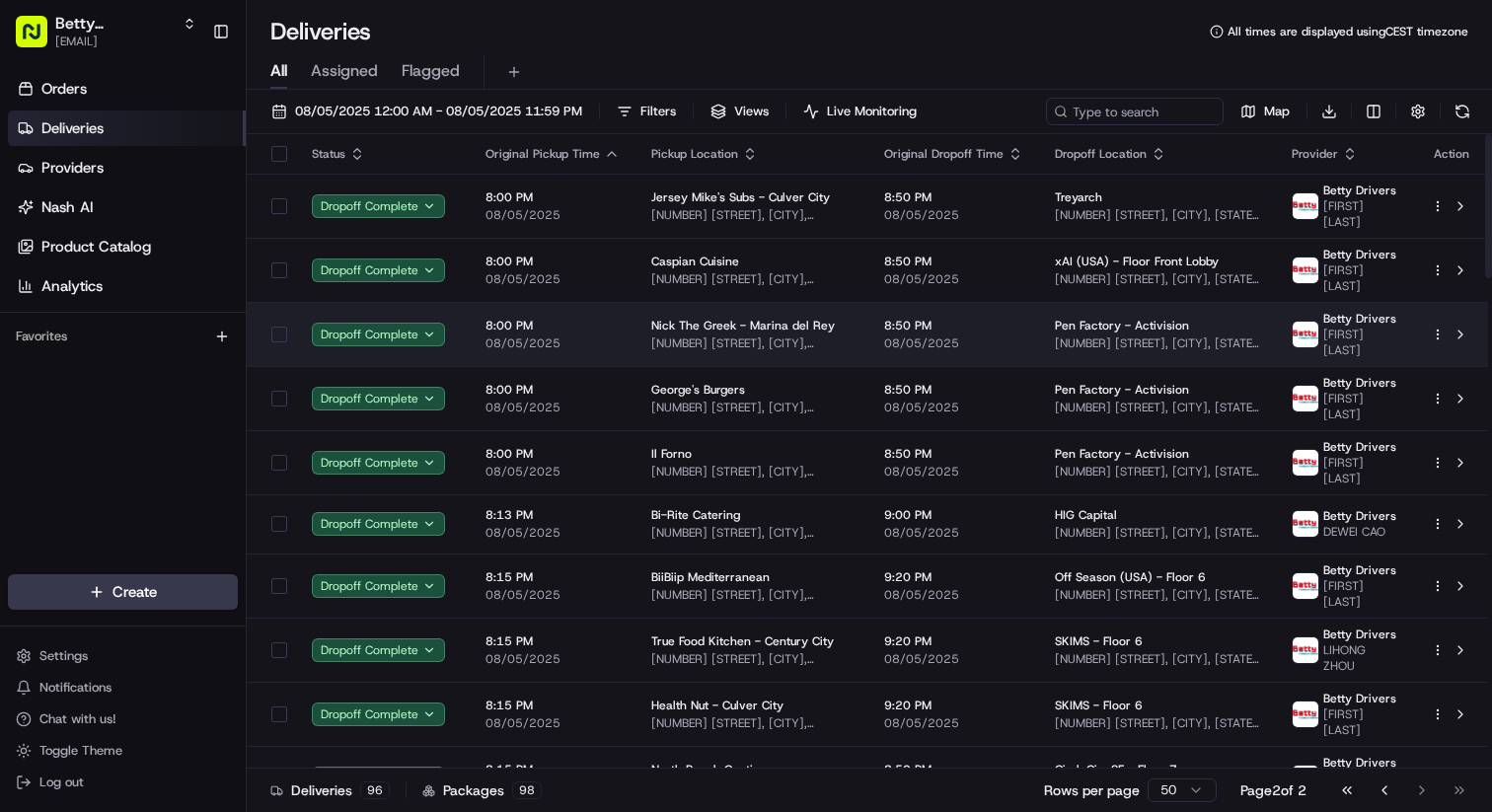 click on "[NUMBER] [STREET], [CITY], [STATE] [ZIP], US" at bounding box center (752, 343) 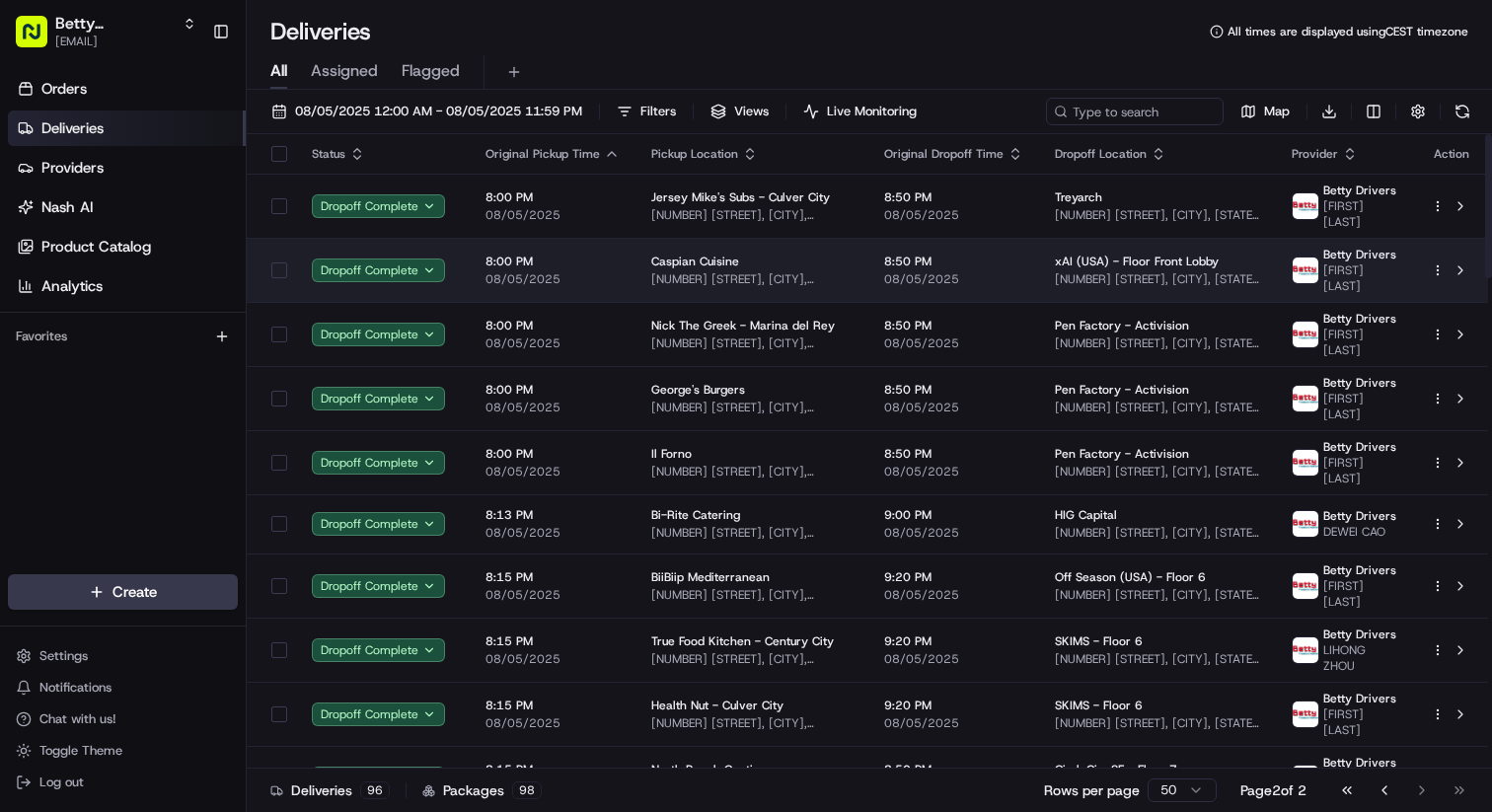 click on "[NUMBER] [STREET], [CITY], [STATE] [POSTAL_CODE], [COUNTRY]" at bounding box center (752, 279) 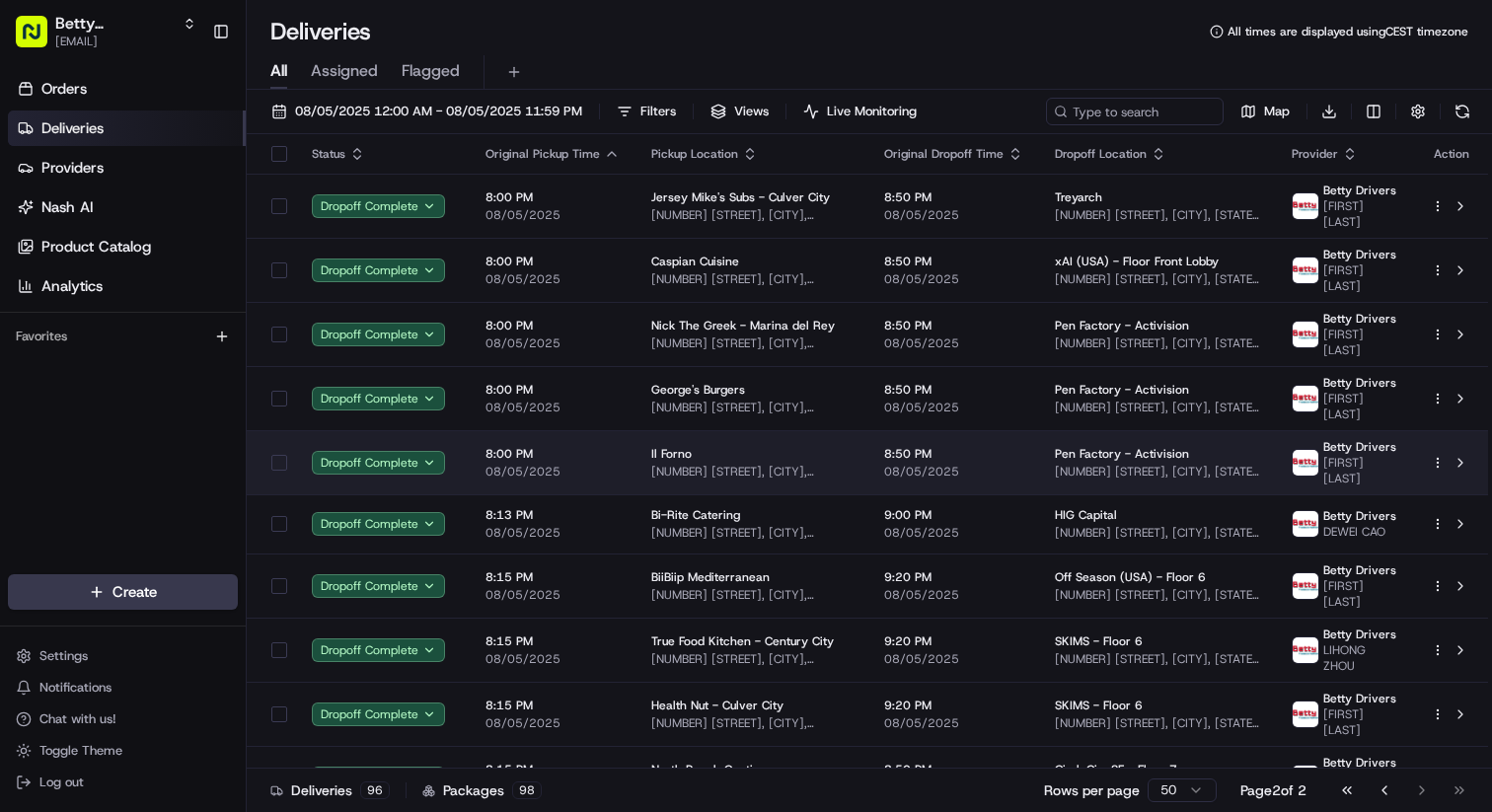 click on "Il Forno [NUMBER] [STREET], [CITY], [STATE] [ZIP], US" at bounding box center (752, 462) 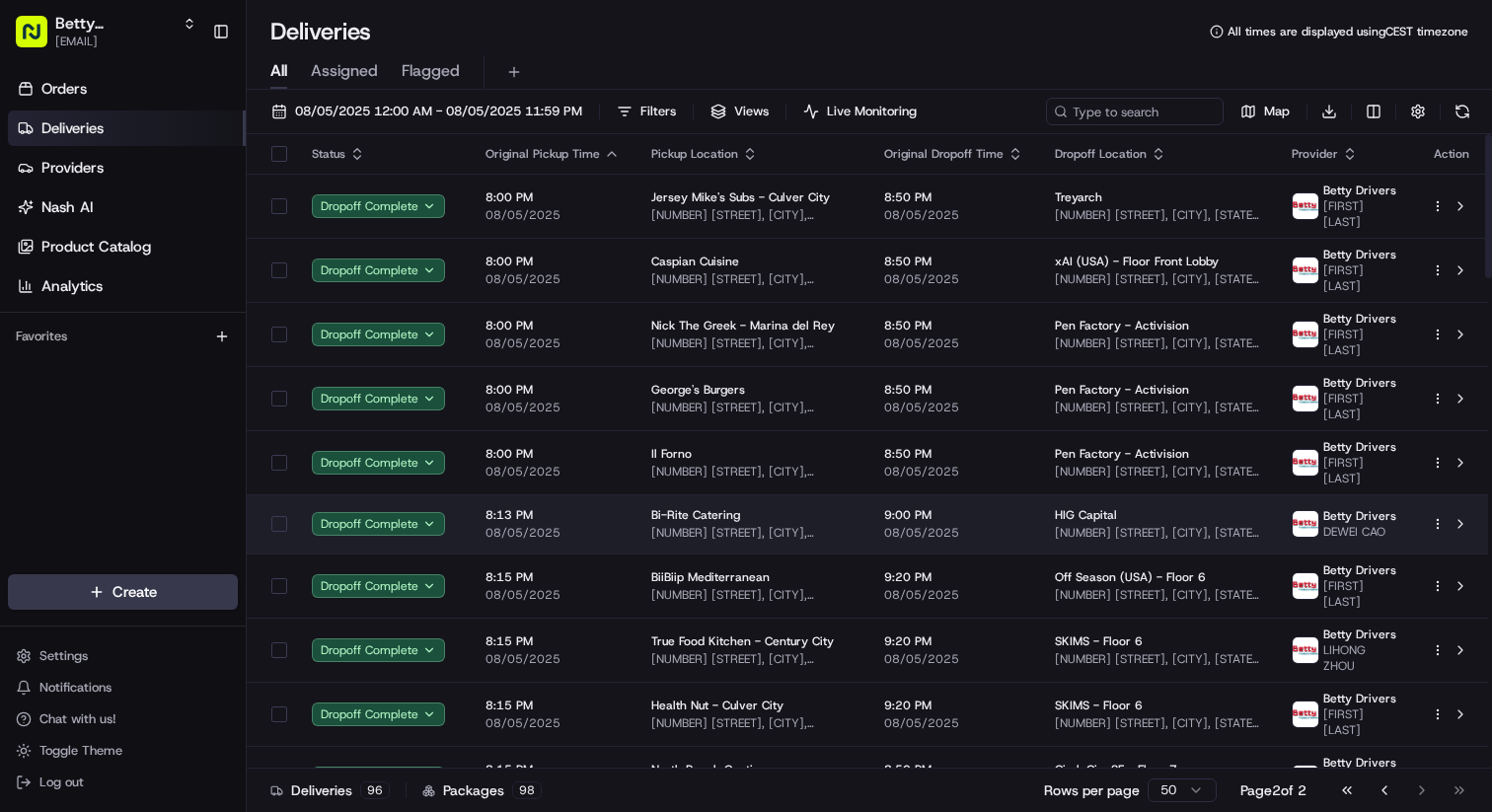 click on "[BUSINESS_NAME] [NUMBER] [STREET], [CITY], [STATE] [POSTAL_CODE], [COUNTRY]" at bounding box center [752, 524] 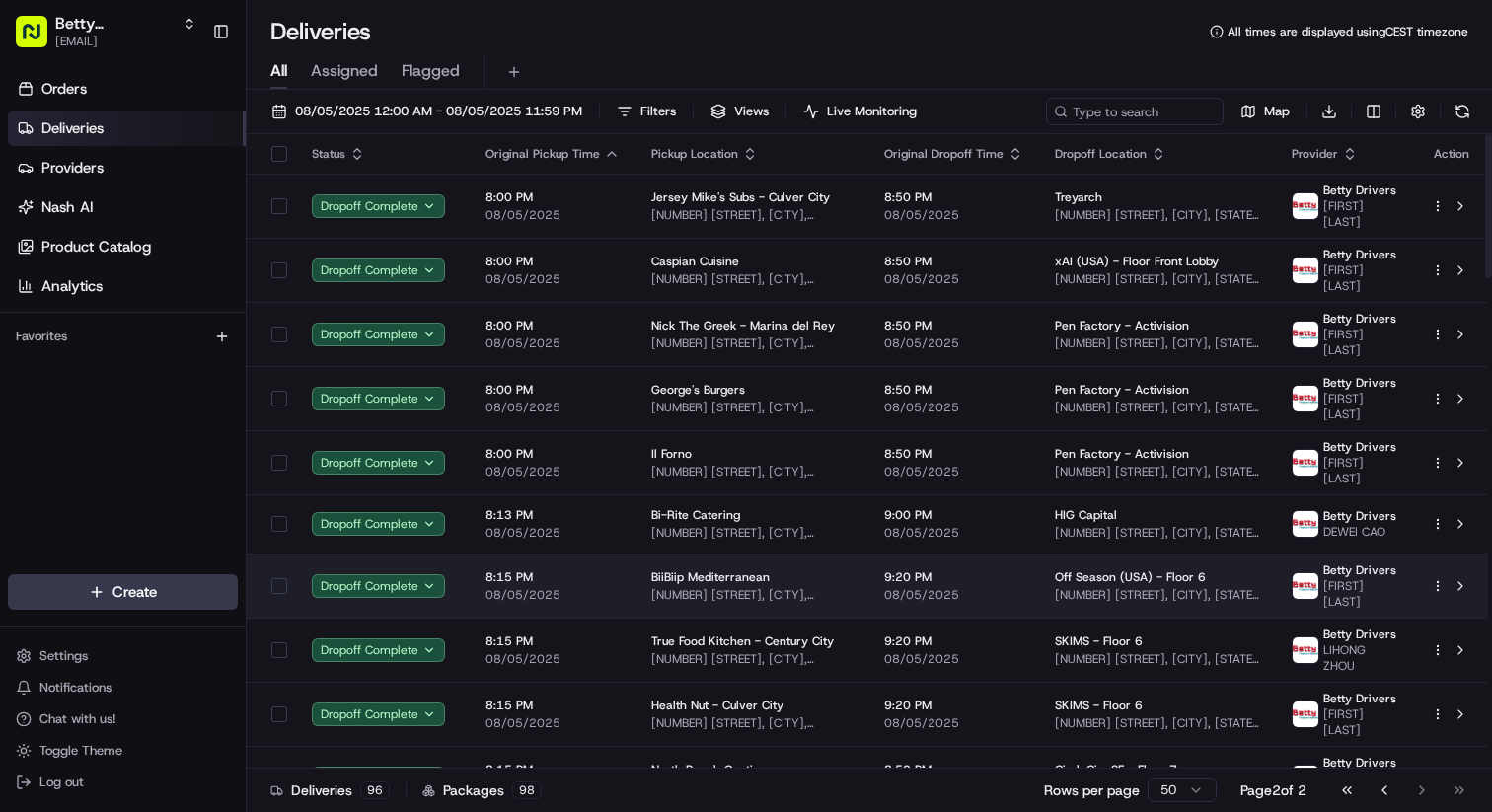 click on "[BUSINESS_NAME] [NUMBER] [STREET], [CITY], [STATE] [POSTAL_CODE], [COUNTRY]" at bounding box center [752, 585] 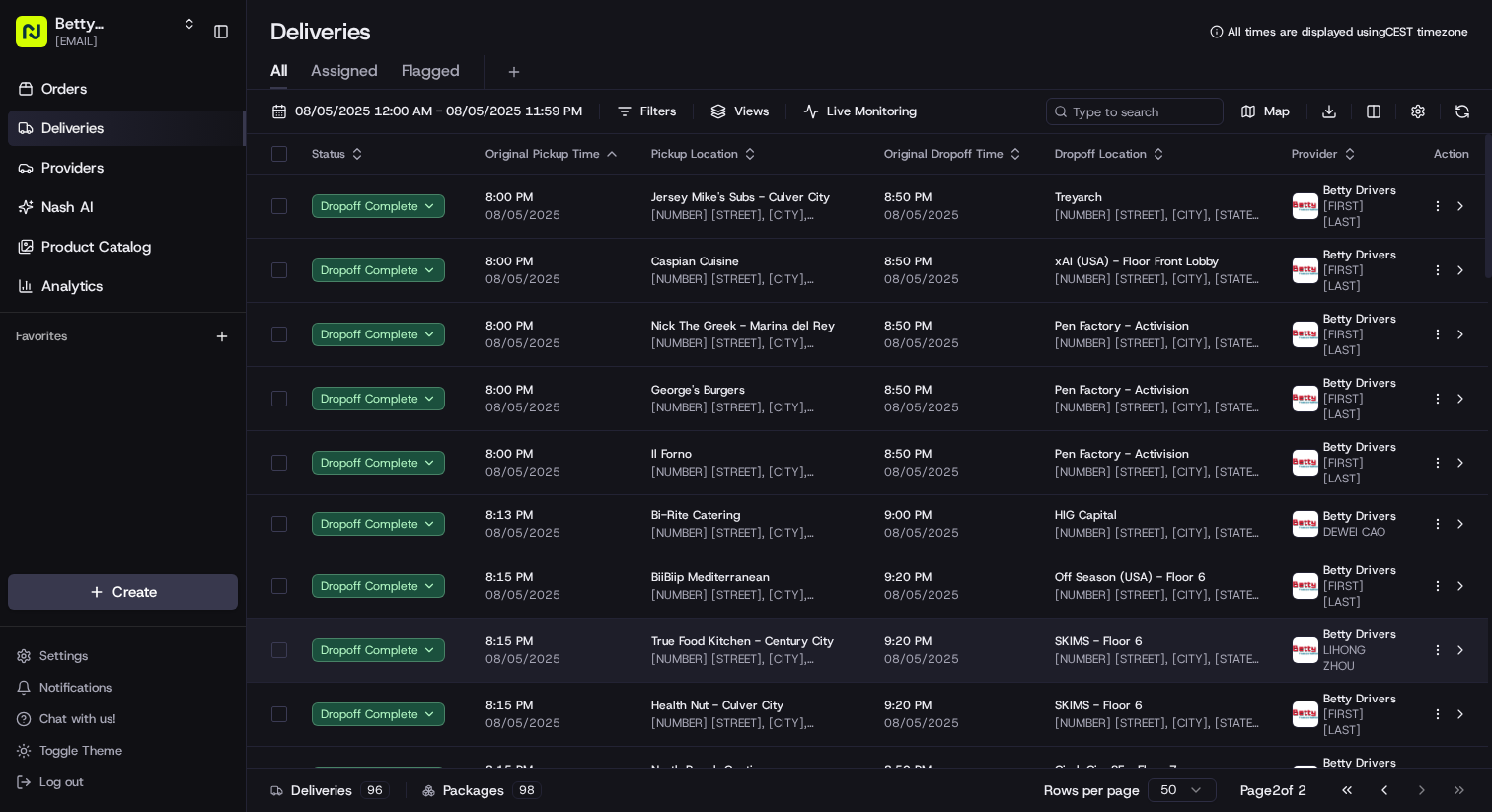 click on "True Food Kitchen - Century City [NUMBER] [STREET], [CITY], [STATE] [ZIP], US" at bounding box center [752, 649] 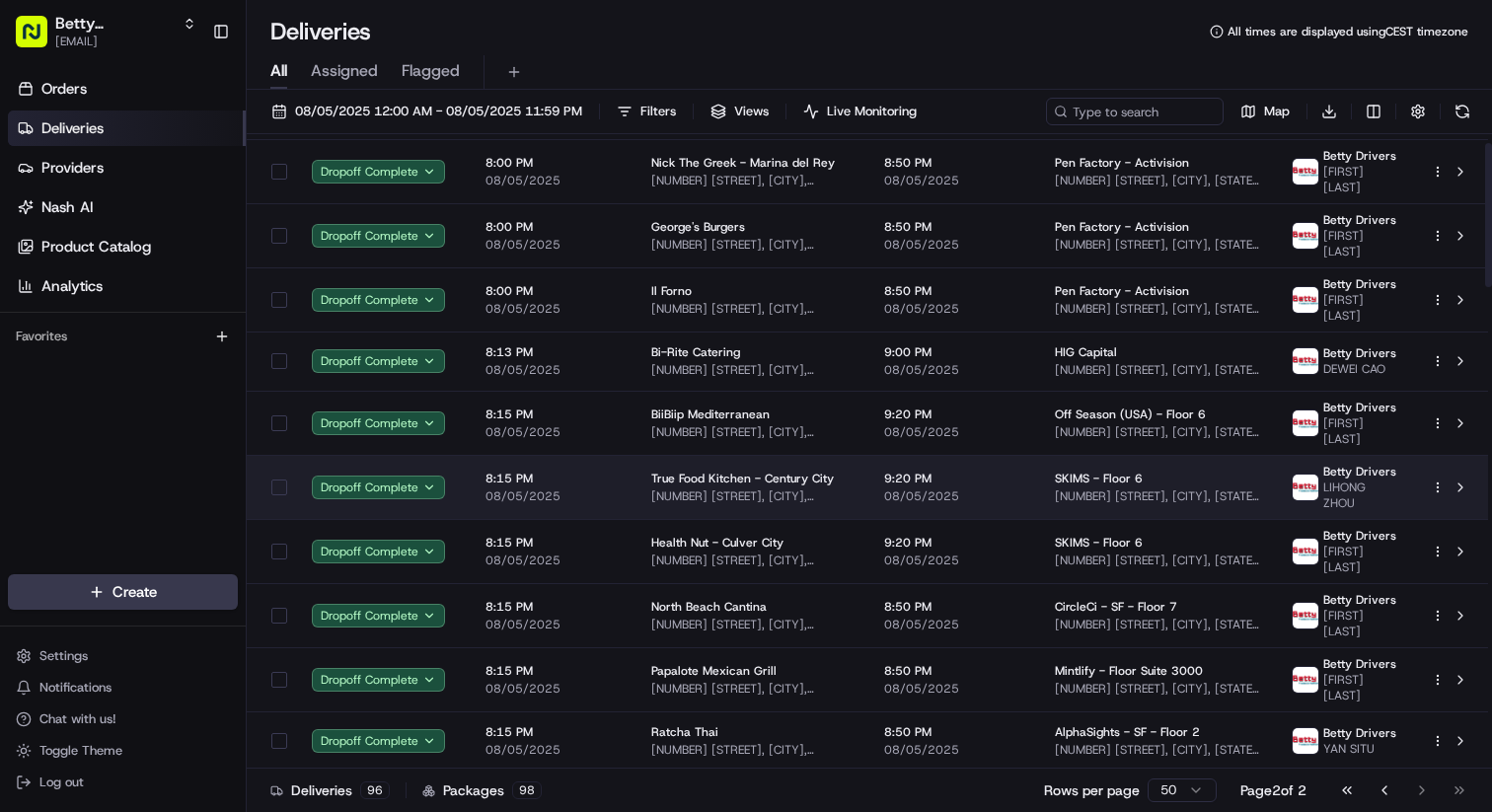scroll, scrollTop: 321, scrollLeft: 0, axis: vertical 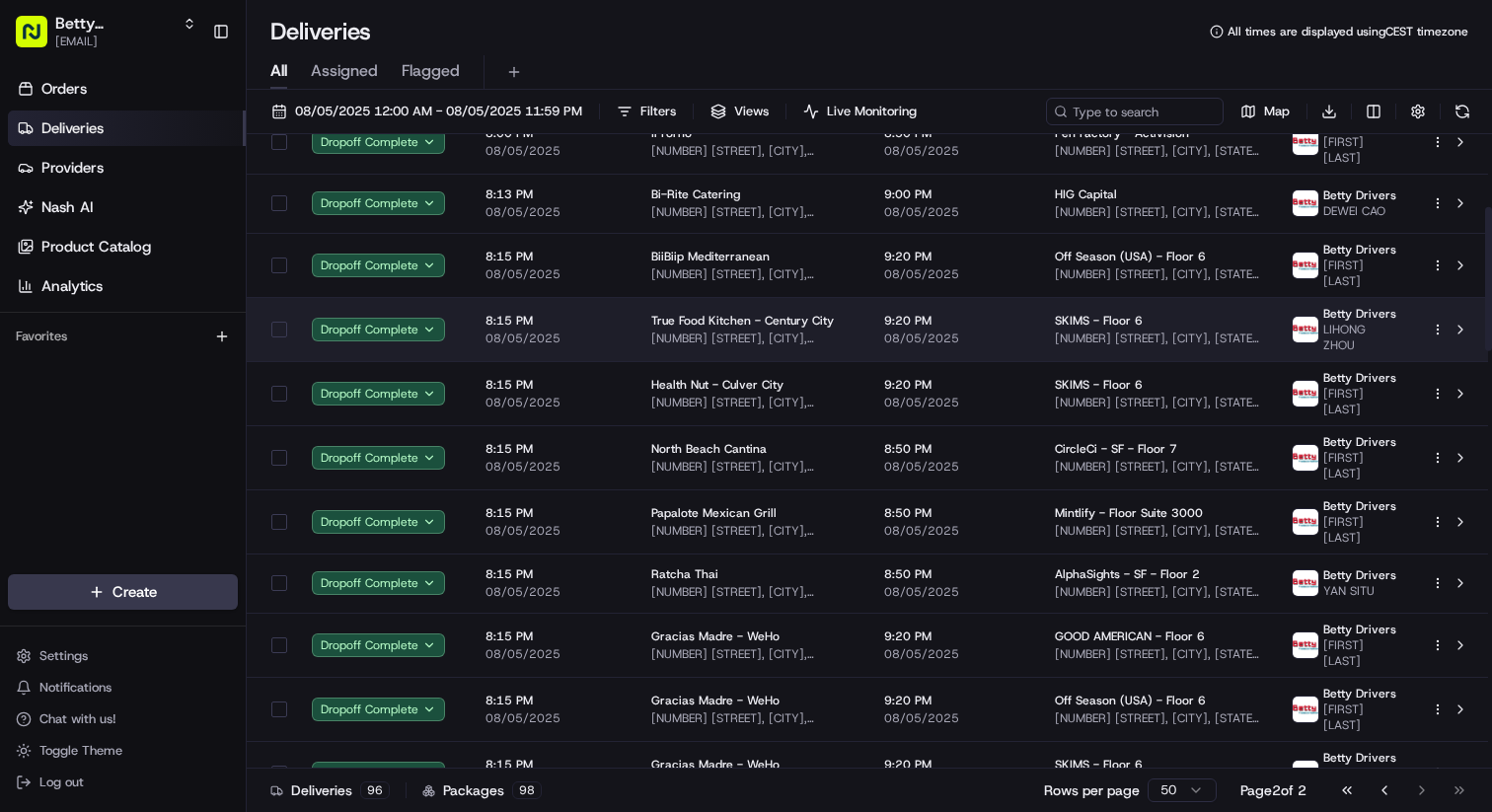 click on "[BUSINESS_NAME] - [CITY] [NUMBER] [STREET], [CITY], [STATE] [POSTAL_CODE], [COUNTRY]" at bounding box center (752, 644) 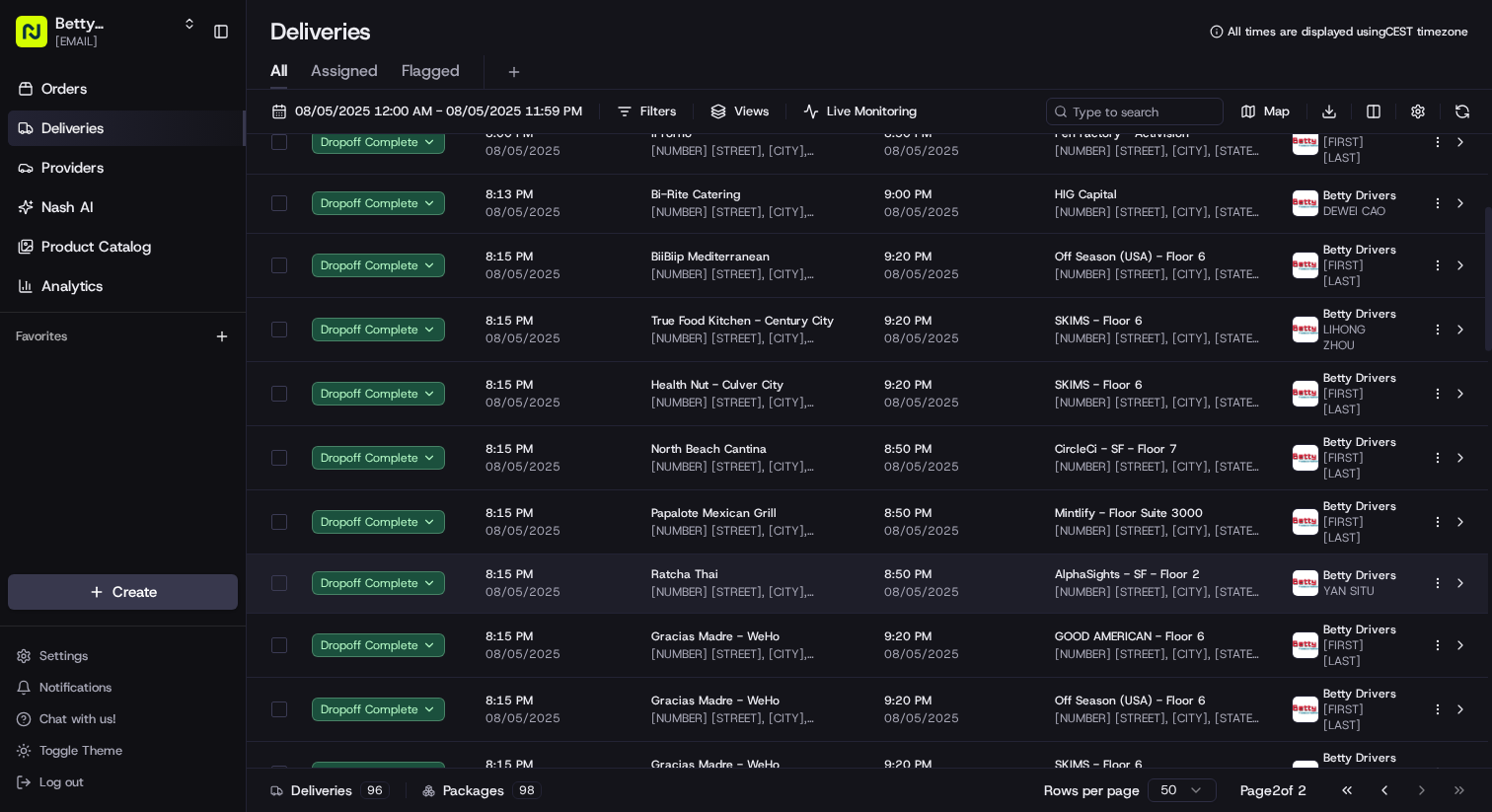 click on "Ratcha Thai" at bounding box center [752, 574] 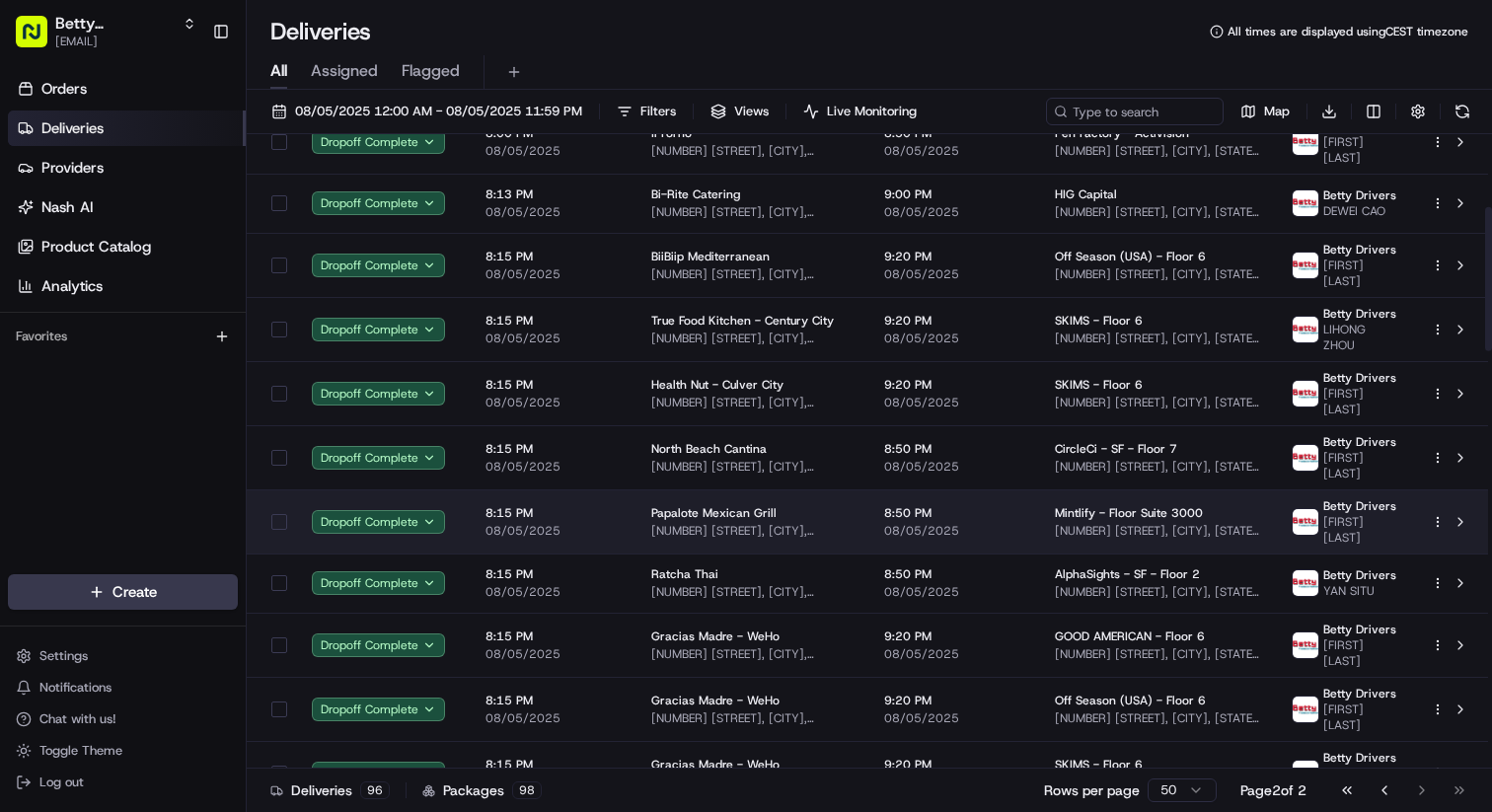 click on "Papalote Mexican Grill [NUMBER] [STREET], [CITY], [STATE] [ZIP], US" at bounding box center (752, 521) 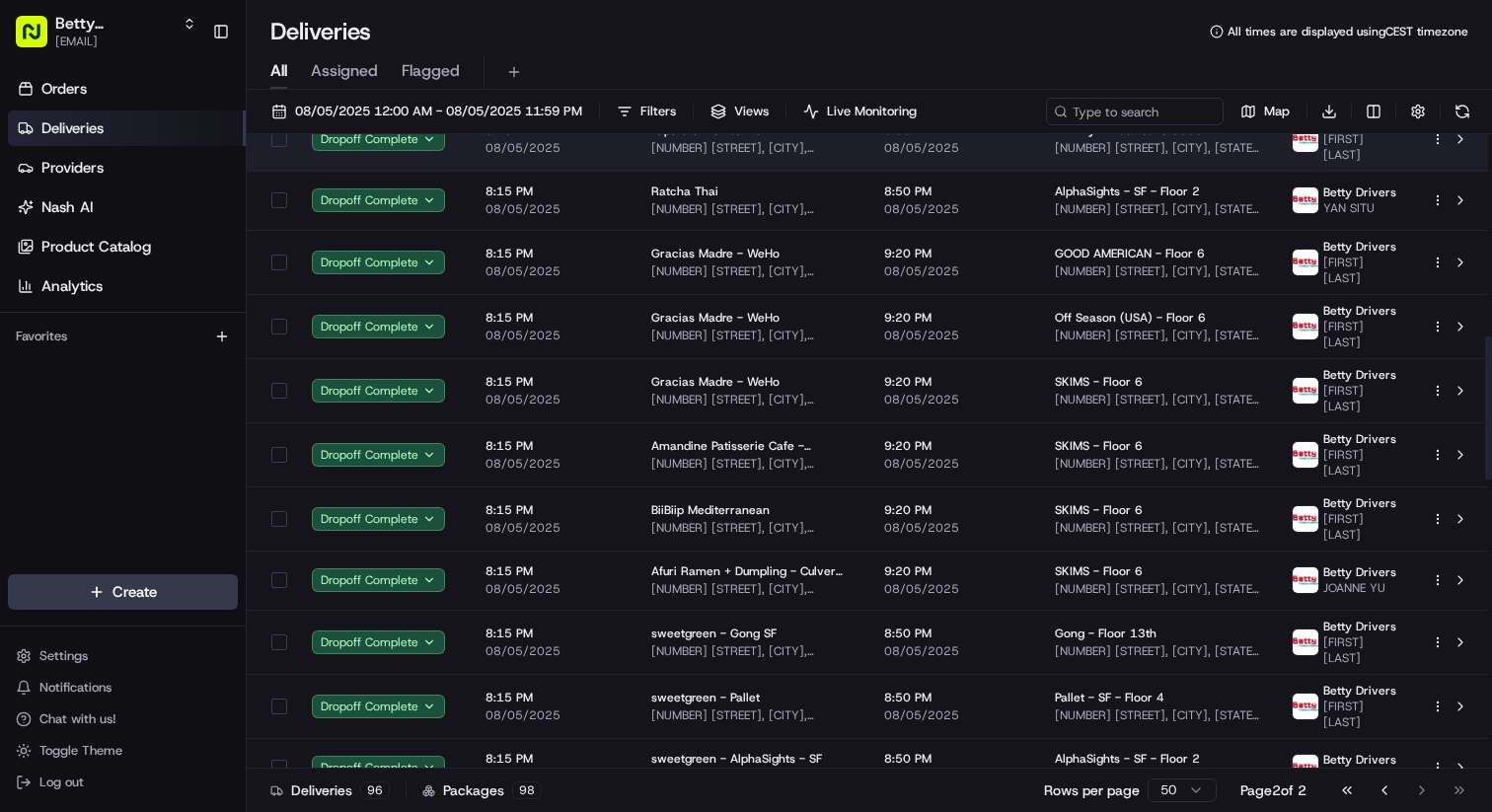 scroll, scrollTop: 888, scrollLeft: 0, axis: vertical 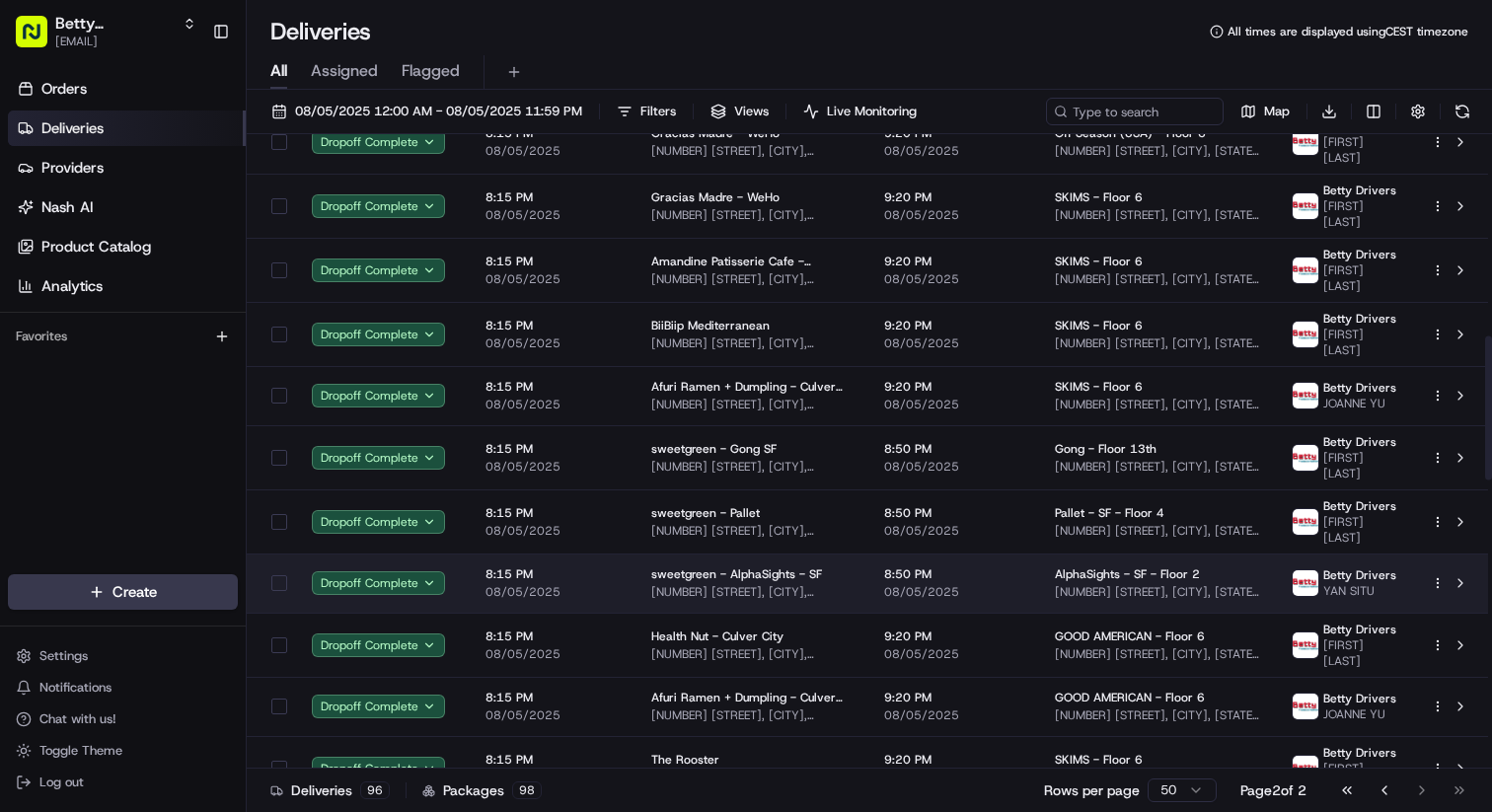 click on "[NUMBER] [STREET], [CITY], [STATE] [POSTAL_CODE], [COUNTRY]" at bounding box center (752, 592) 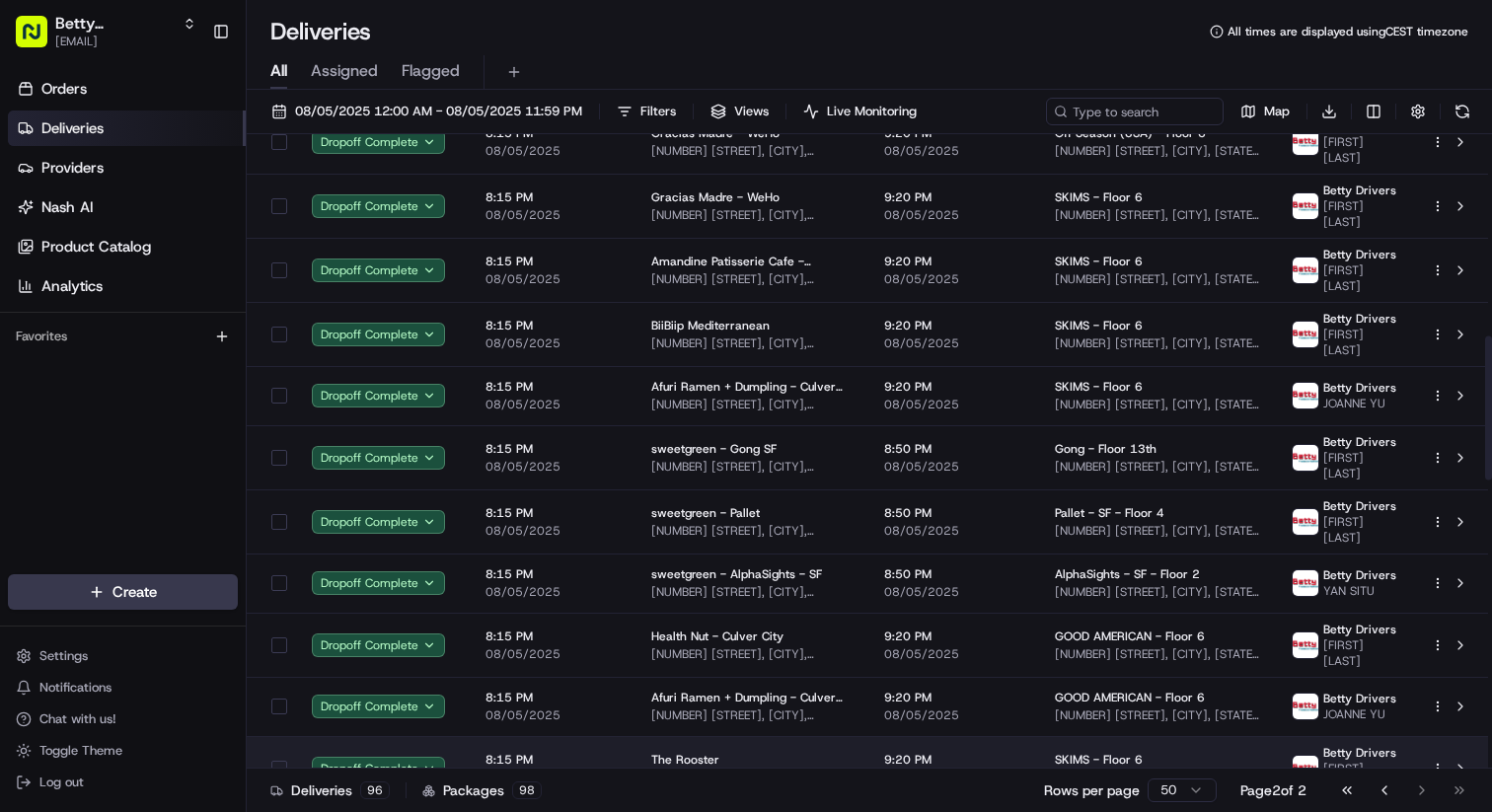 click on "[NUMBER] [STREET], [CITY], [STATE] [POSTAL_CODE], [COUNTRY]" at bounding box center (752, 777) 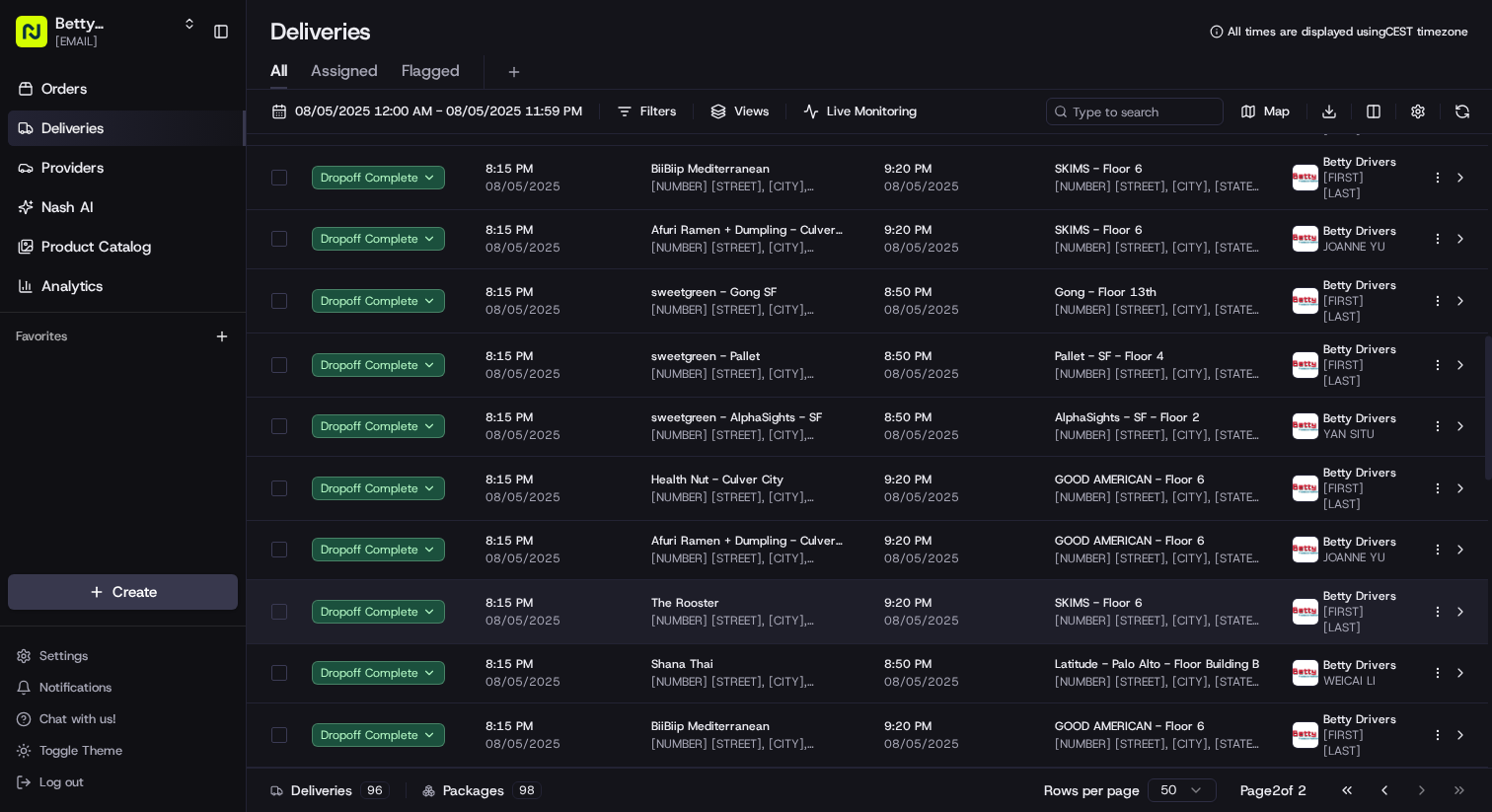 scroll, scrollTop: 1456, scrollLeft: 0, axis: vertical 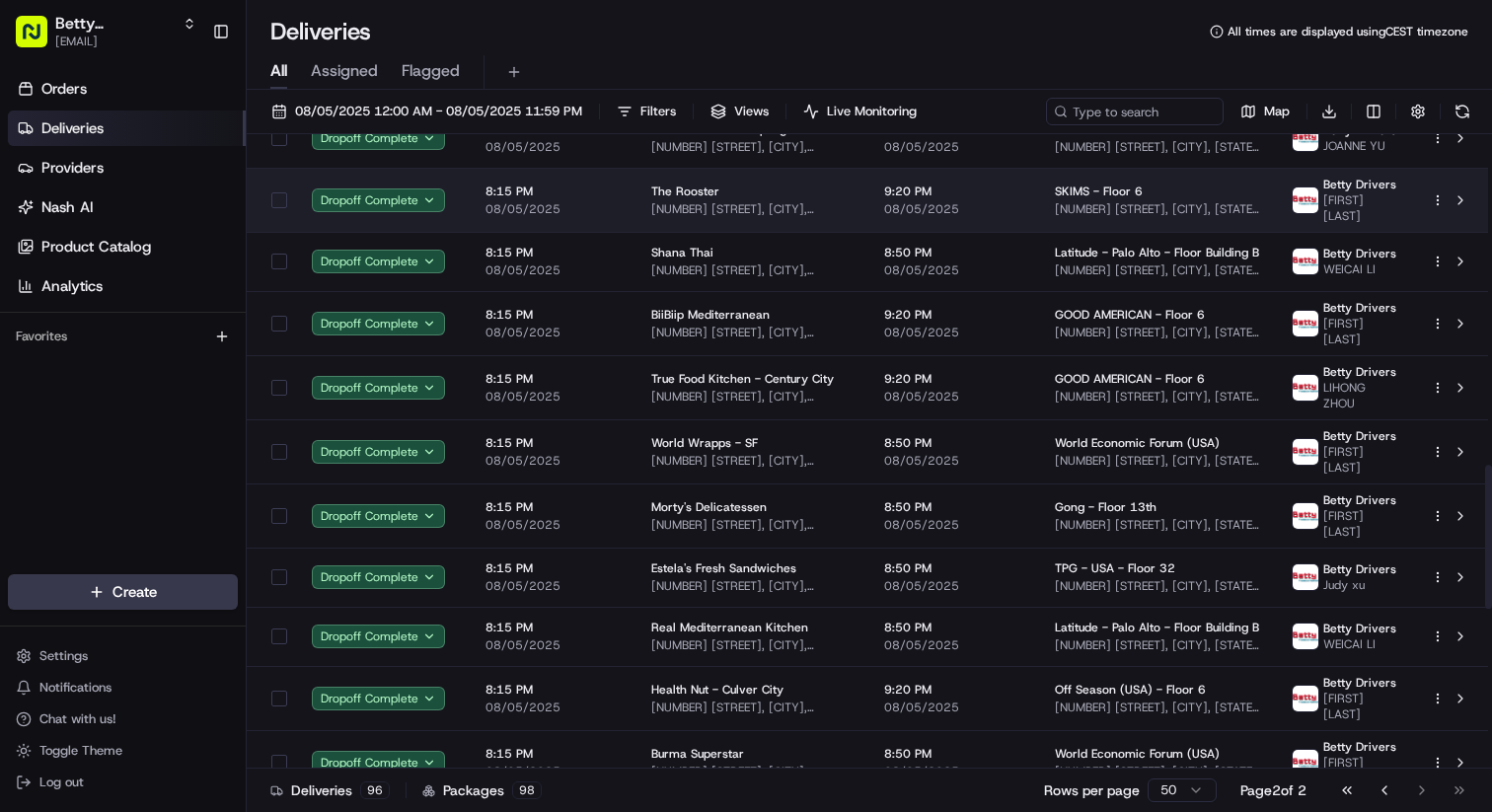 click on "[BUSINESS_NAME] - [CITY] [NUMBER] [STREET], [CITY], [STATE] [POSTAL_CODE], [COUNTRY]" at bounding box center (752, 826) 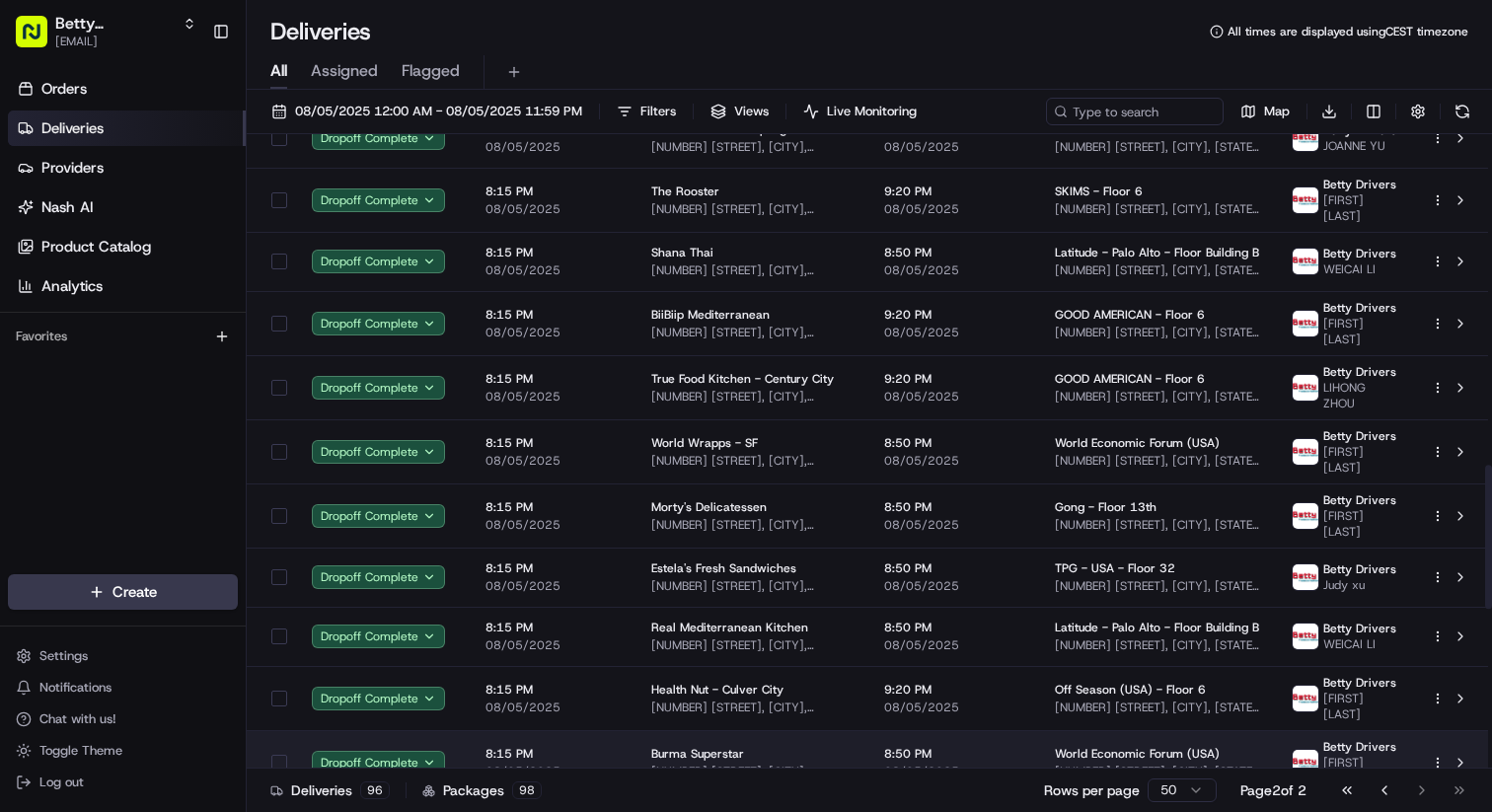 click on "Burma Superstar" at bounding box center (698, 754) 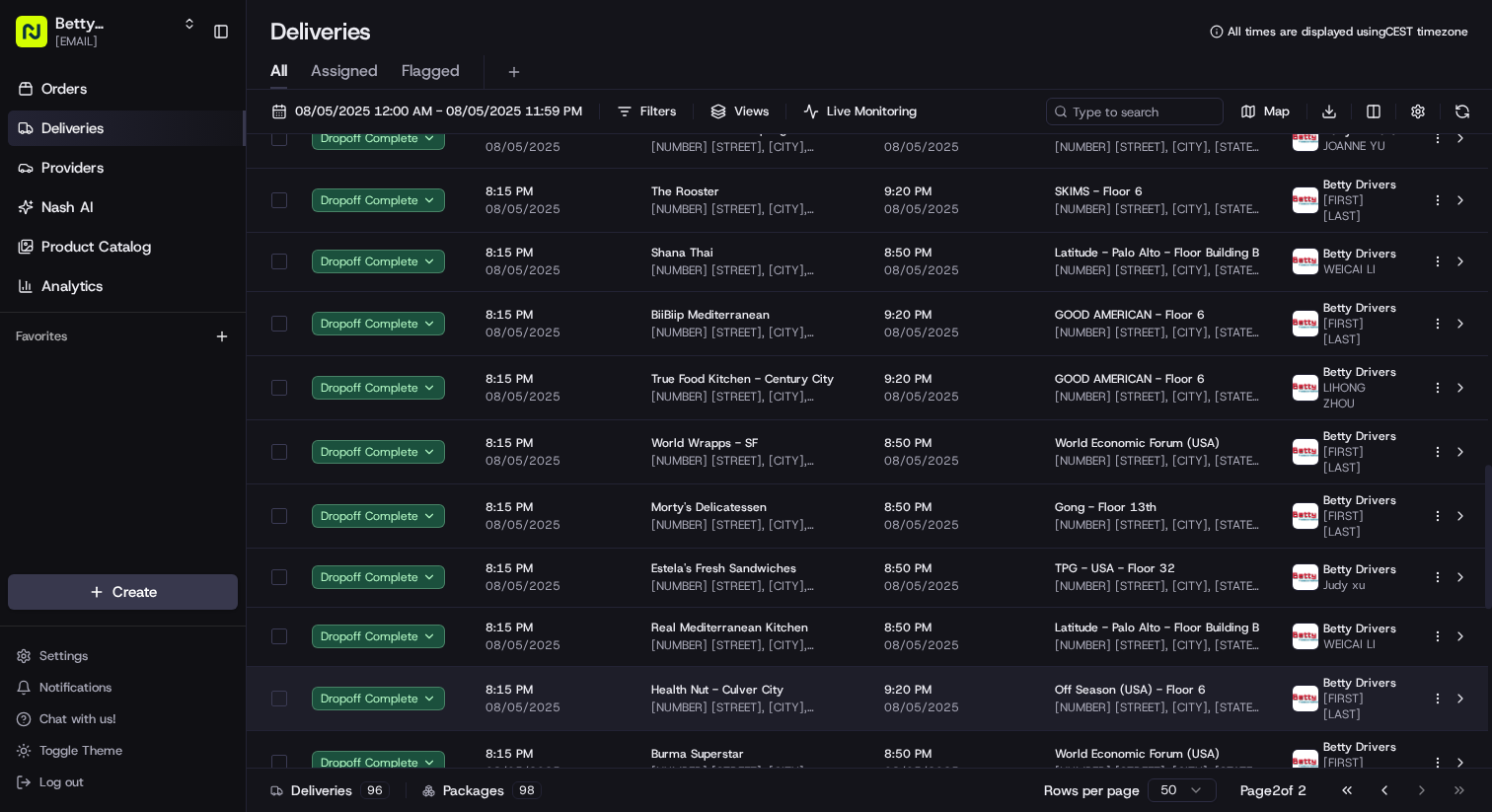 click on "[BUSINESS_NAME] - [CITY] [NUMBER] [STREET], [CITY], [STATE] [POSTAL_CODE], [COUNTRY]" at bounding box center (752, 698) 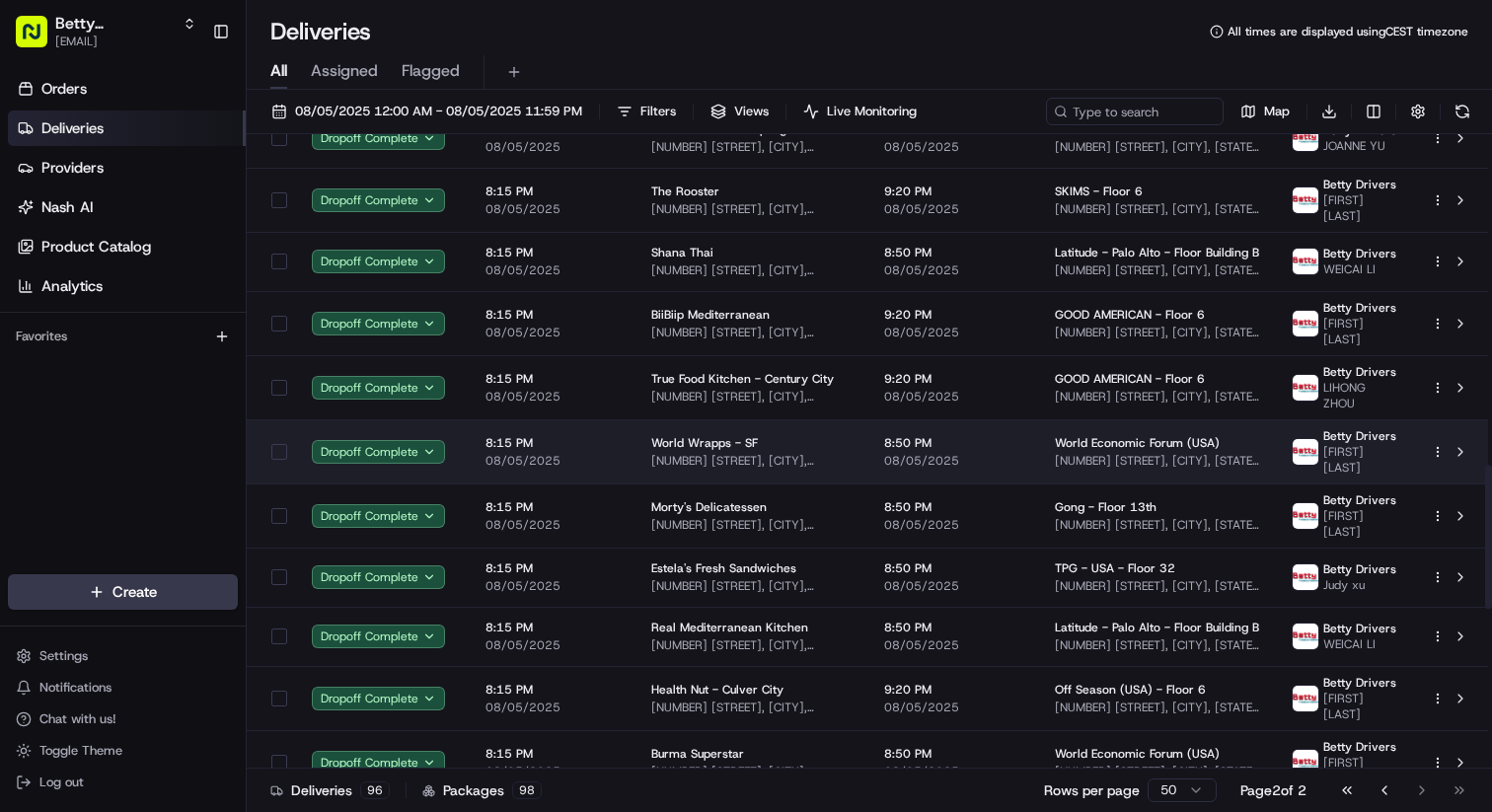 click on "[BUSINESS_NAME] - [CITY] [NUMBER] [STREET], [CITY], [STATE] [POSTAL_CODE], [COUNTRY]" at bounding box center [752, 451] 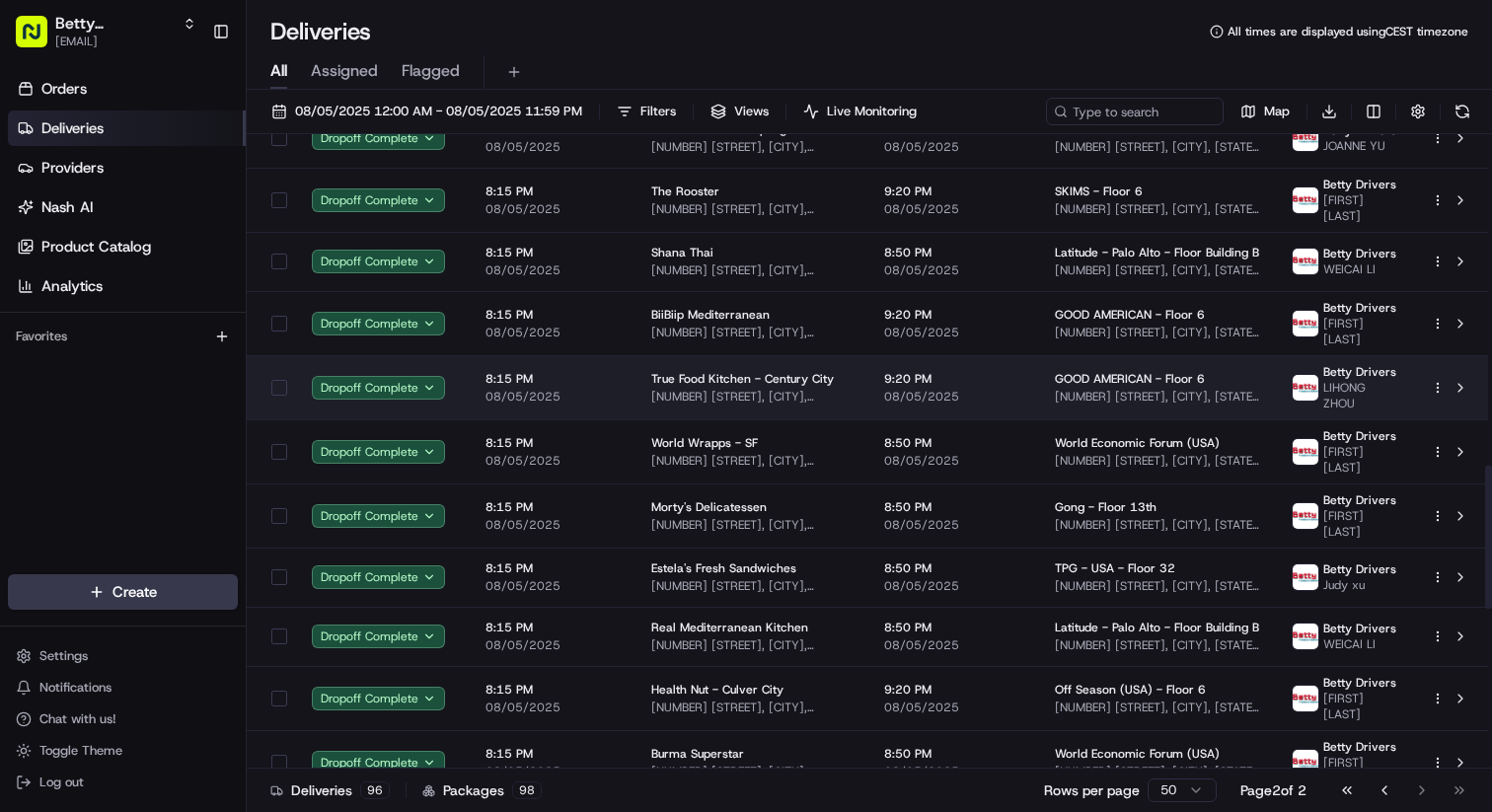 click on "True Food Kitchen - Century City [NUMBER] [STREET], [CITY], [STATE] [ZIP], US" at bounding box center (752, 387) 